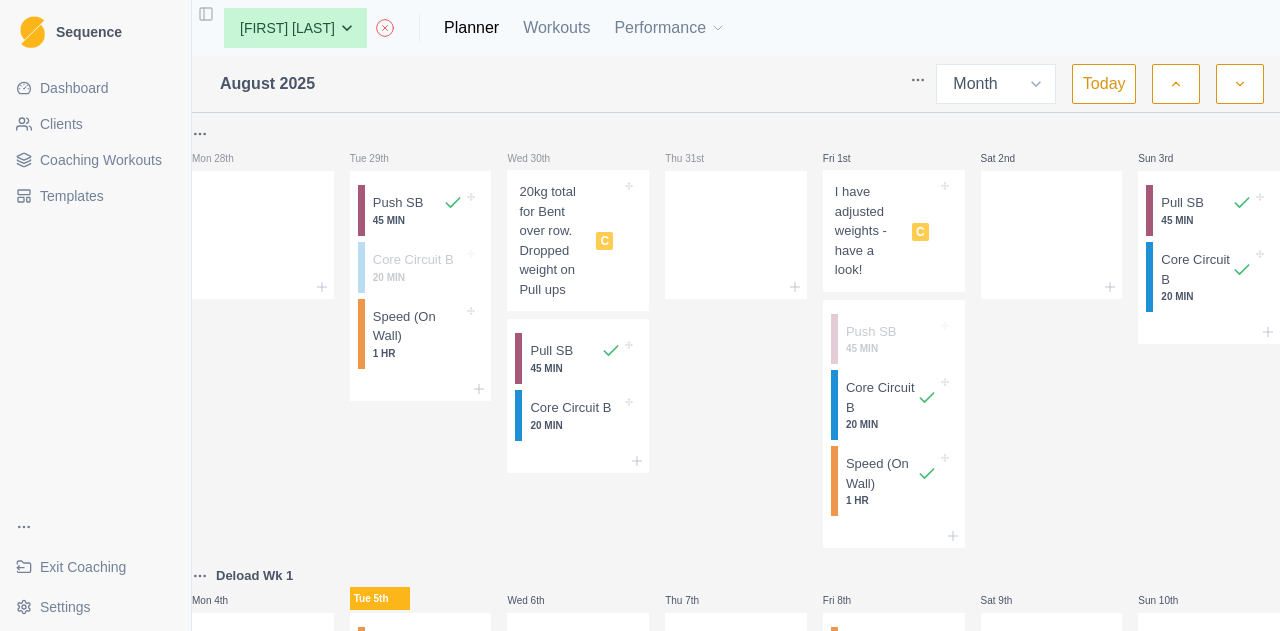 select on "month" 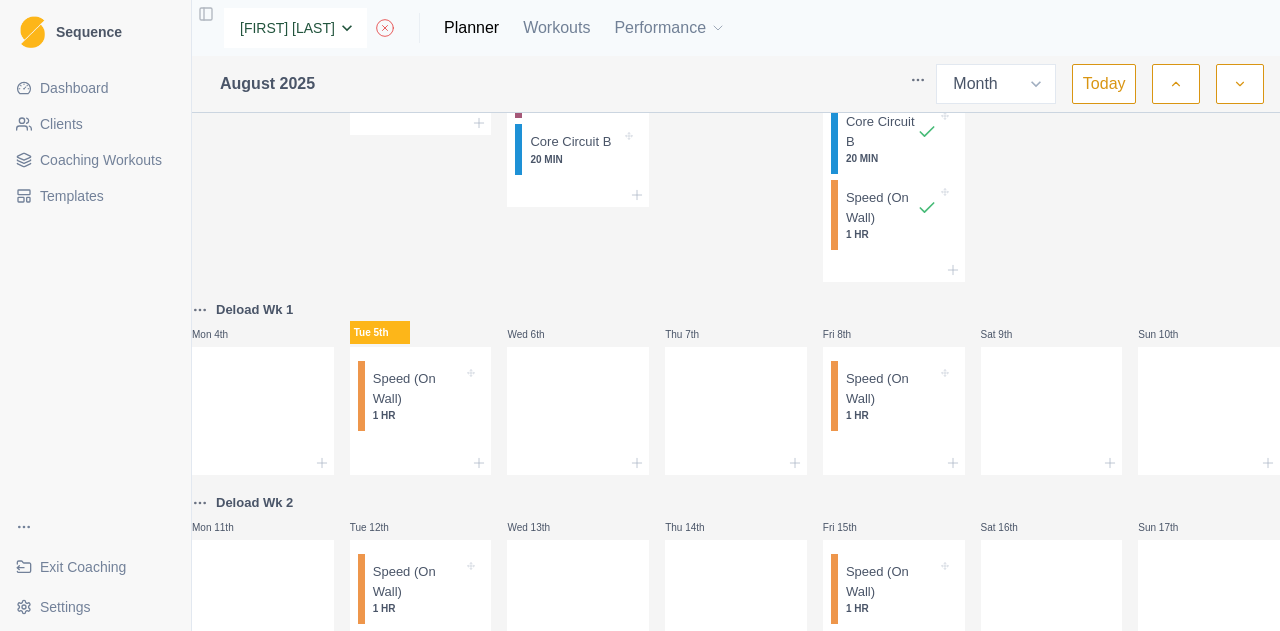 click on "None [FIRST] [LAST] [FIRST] [LAST] [FIRST] [LAST] [FIRST] [LAST] [FIRST] [LAST] [FIRST] [LAST] [FIRST] [LAST] [FIRST] [LAST] [FIRST] [LAST] [FIRST] [LAST] [FIRST] [LAST] [FIRST] [LAST] [FIRST] [LAST] [FIRST] [LAST] [FIRST] [LAST]" at bounding box center (295, 28) 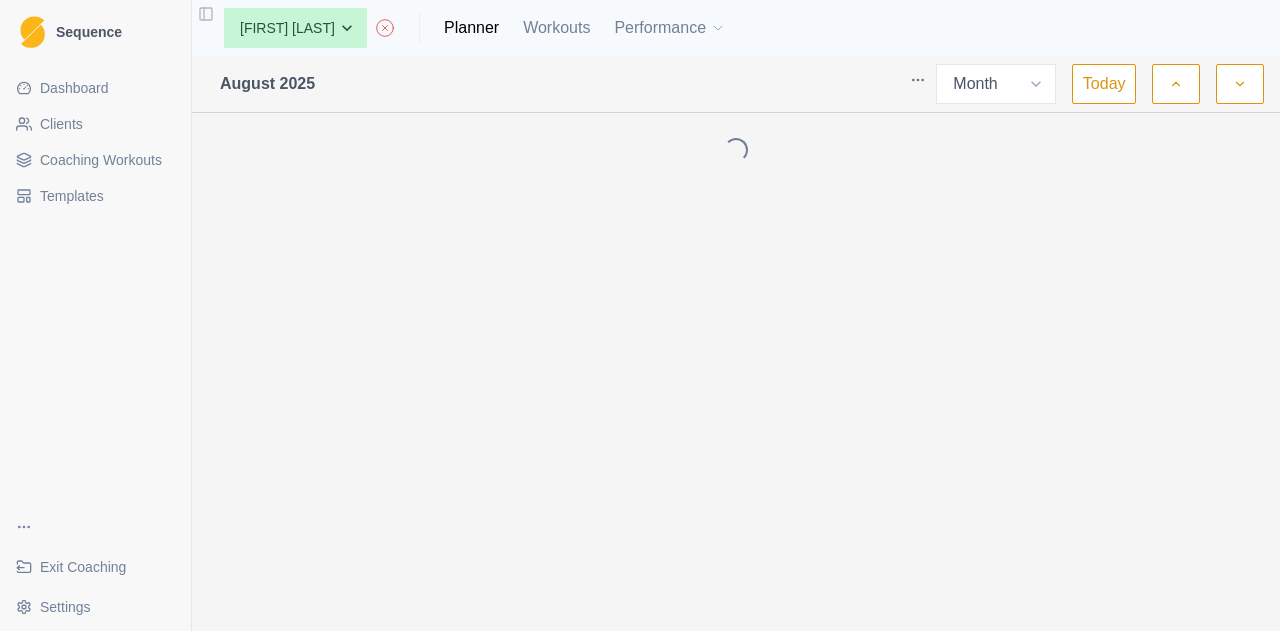 select on "month" 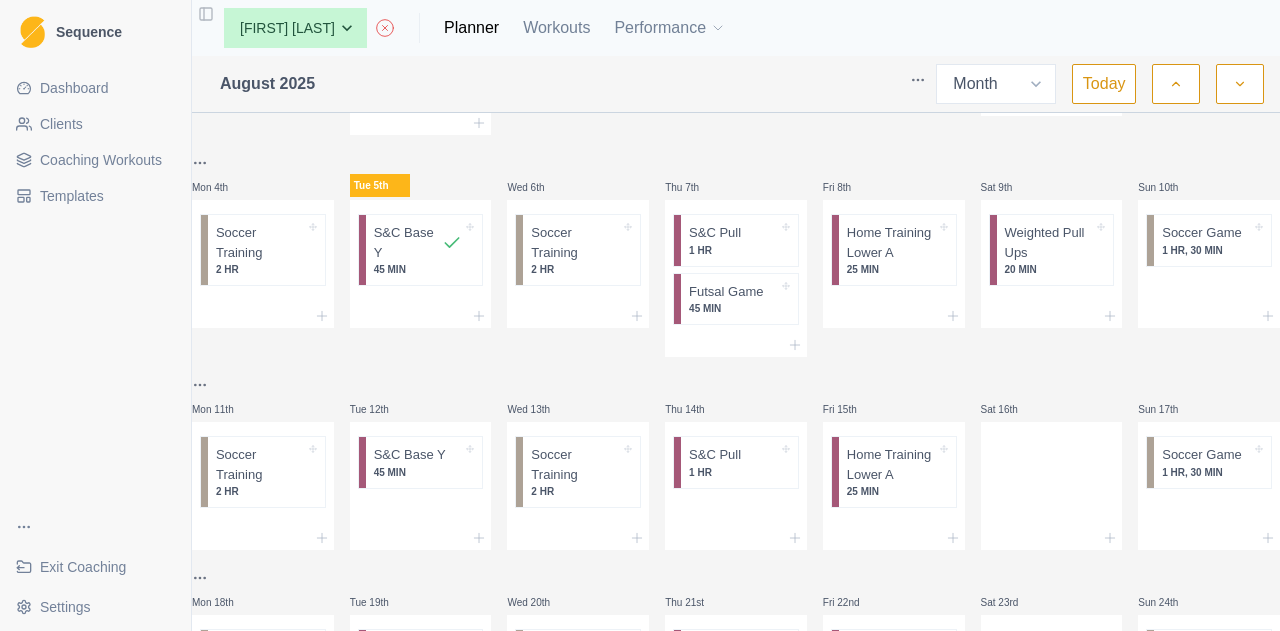 scroll, scrollTop: 218, scrollLeft: 0, axis: vertical 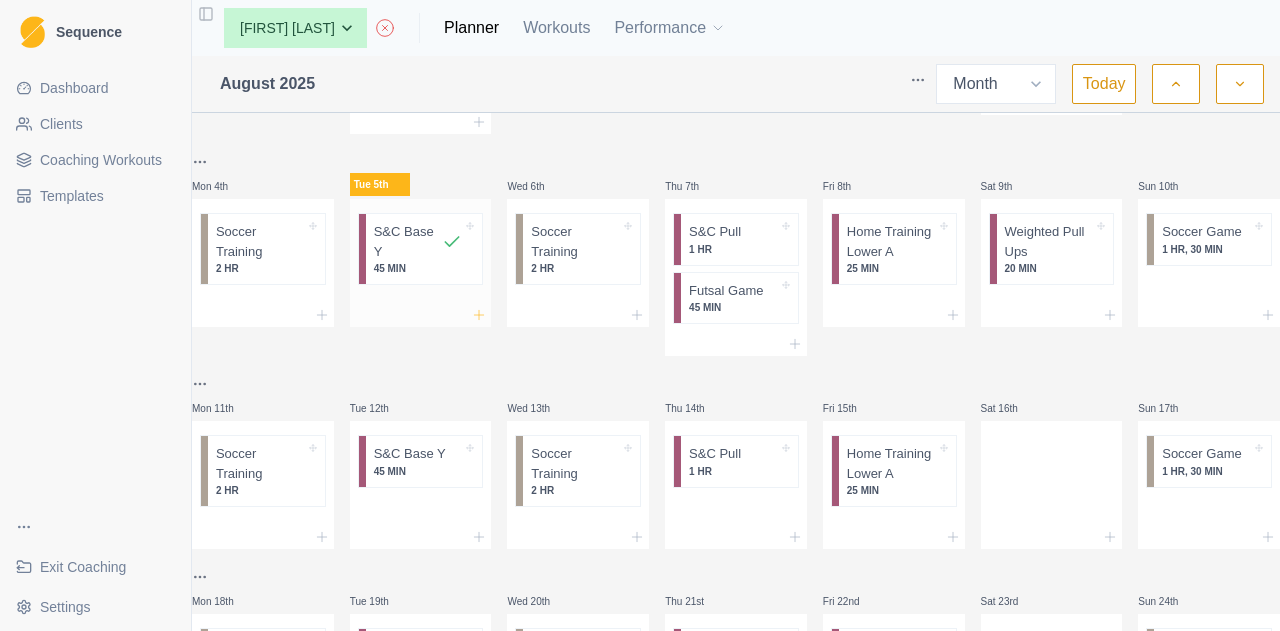 click 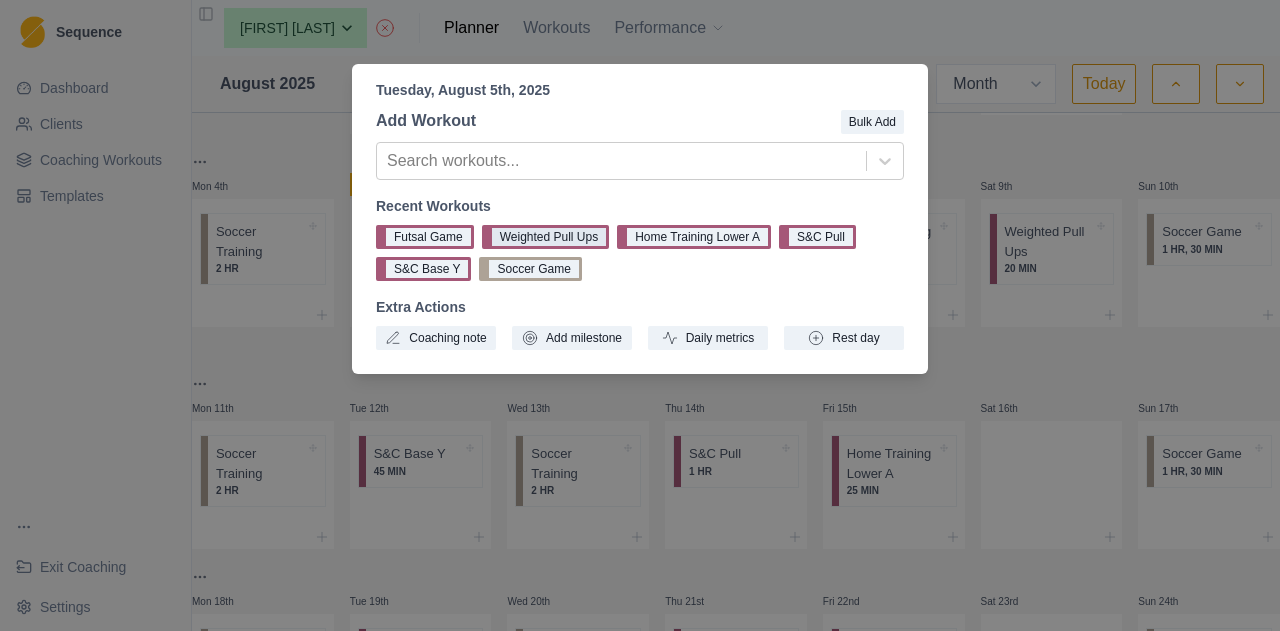 click on "Weighted Pull Ups" at bounding box center [546, 237] 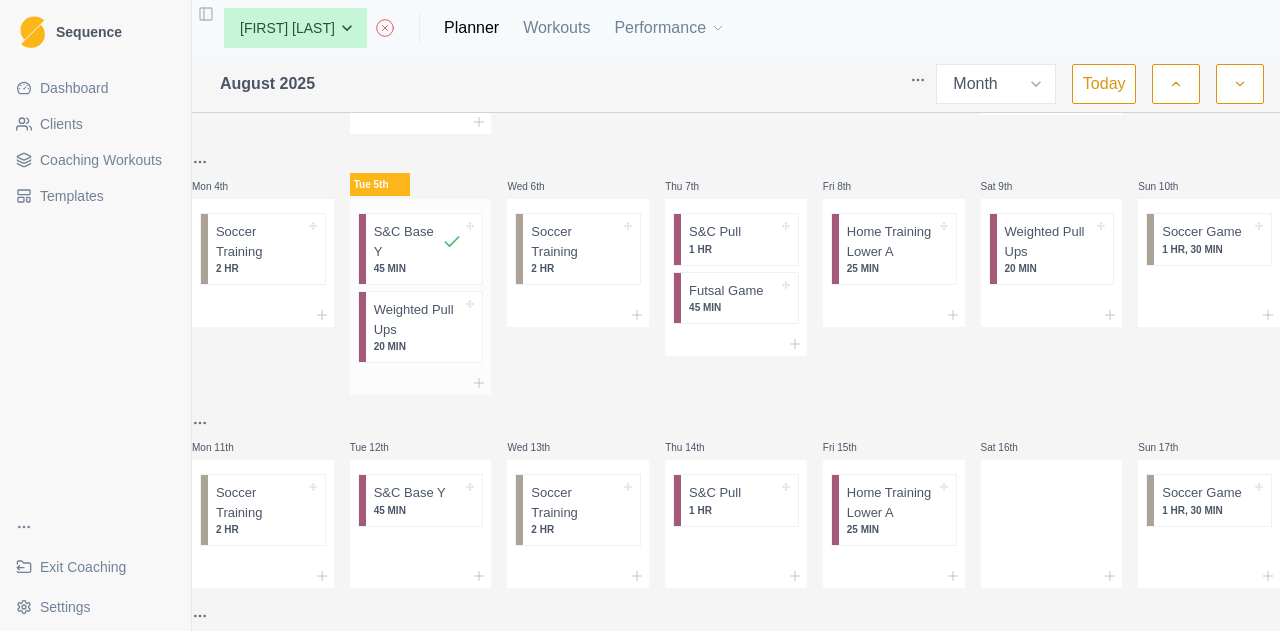 click on "45 MIN" at bounding box center [418, 268] 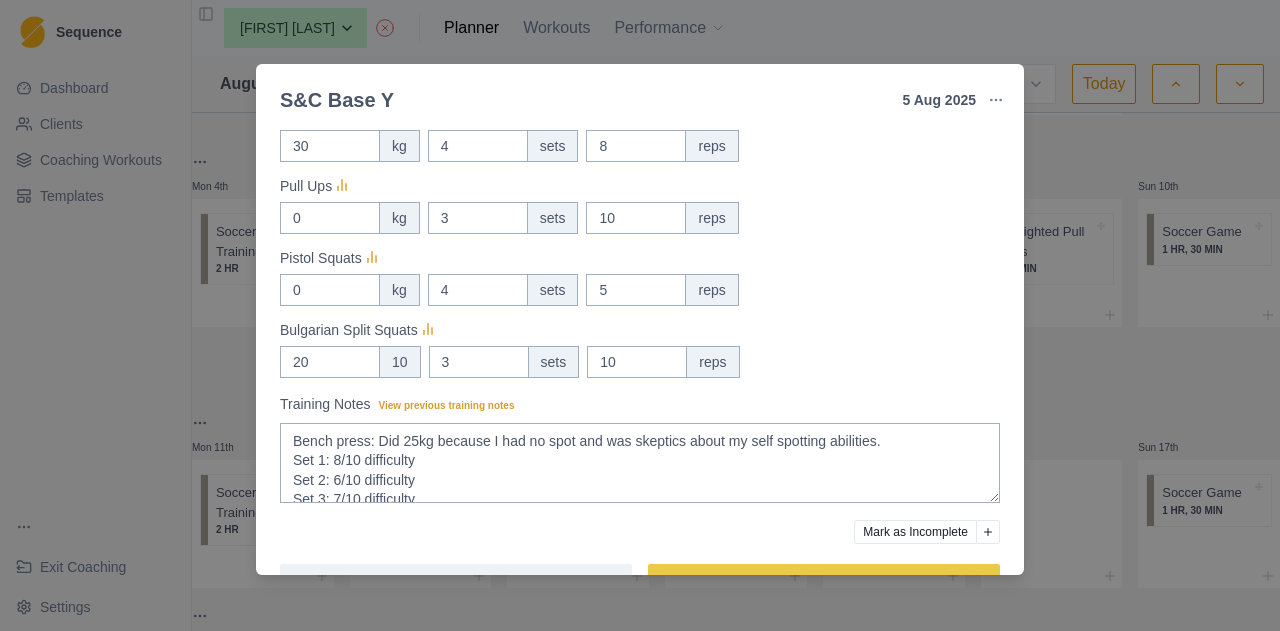 scroll, scrollTop: 431, scrollLeft: 0, axis: vertical 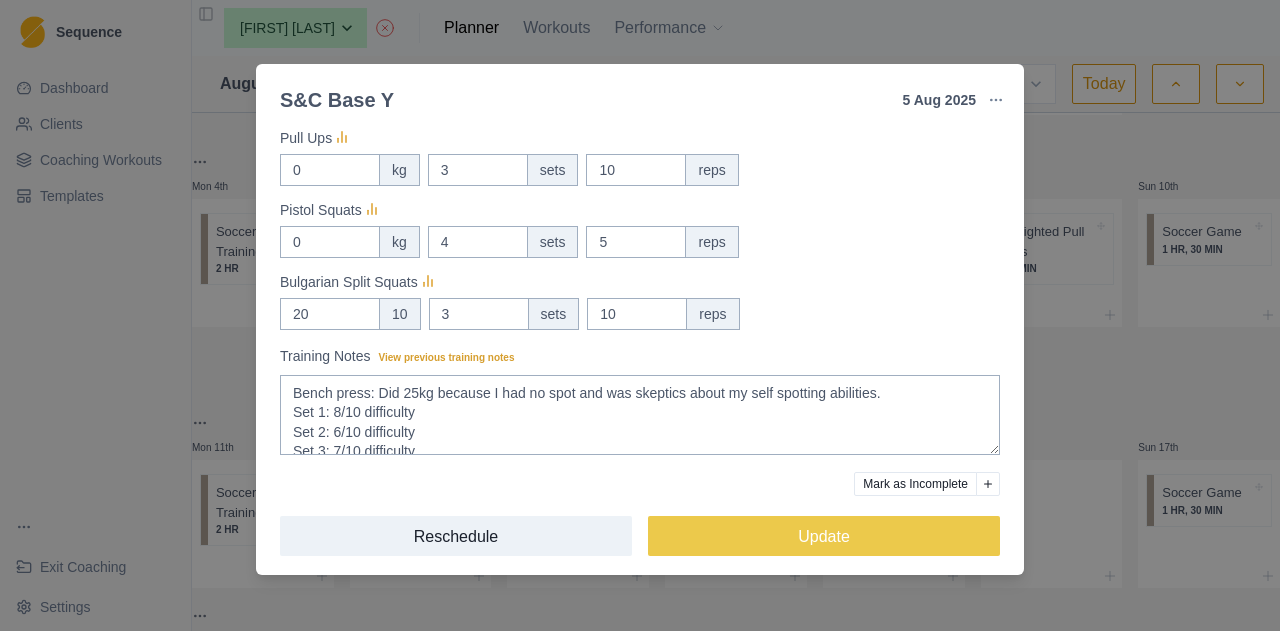 click on "S&C Base Y 5 Aug 2025 Link To Goal View Workout Metrics Edit Original Workout Reschedule Workout Remove From Schedule Conditioning Duration:  45 MIN Pull ups, Bench Press, Bulgarian Split Squats & Pistol Squats
3 minute rest between sets.  Actual Workout Duration 45 minutes Performance Clear (1 = Low – 10 = High) 4 Feeling Clear (1 = Low – 10 = High) 7 Motivation Clear (1 = Low – 10 = High) 6 RPE Clear (1 = Low – 10 = High) 6 Measures Bench Press 30 kg 4 sets 8 reps Pull Ups 0 kg 3 sets 10 reps Pistol Squats 0 kg 4 sets 5 reps Bulgarian Split Squats 20 10 3 sets 10 reps Training Notes View previous training notes Bench press: Did 25kg because I had no spot and was skeptics about my self spotting abilities.
Set 1: 8/10 difficulty
Set 2: 6/10 difficulty
Set 3: 7/10 difficulty
Set 4: (30 kg) 9/10 difficulty  Mark as Incomplete Reschedule Update" at bounding box center (640, 315) 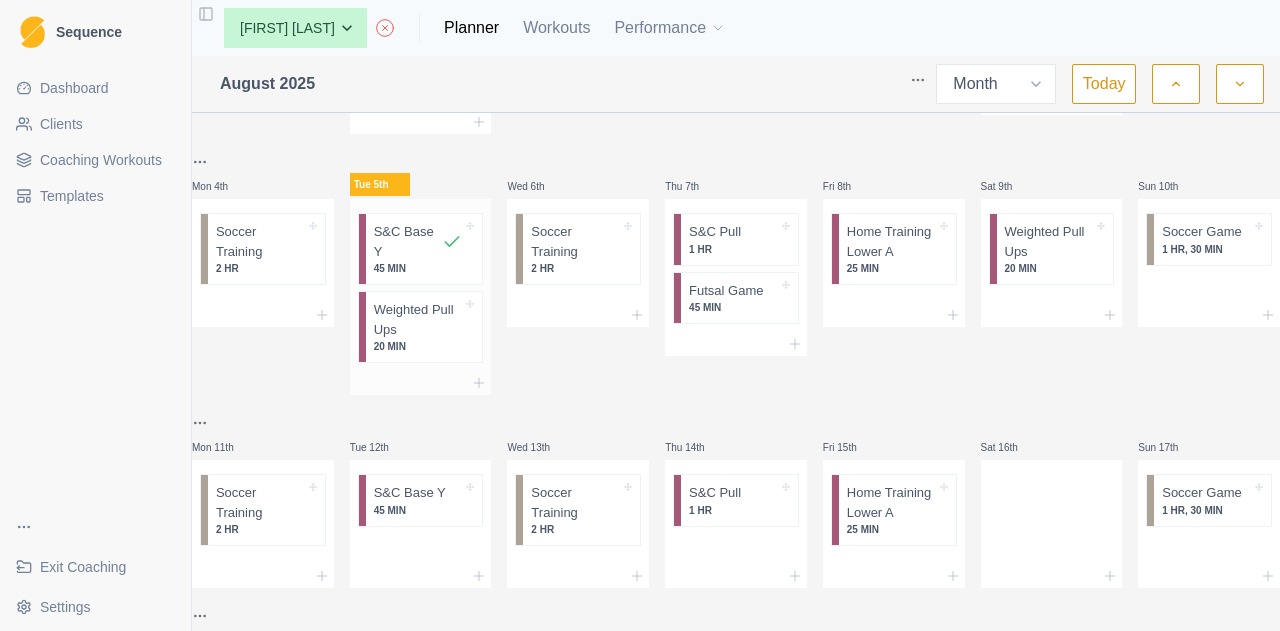 click at bounding box center [421, 383] 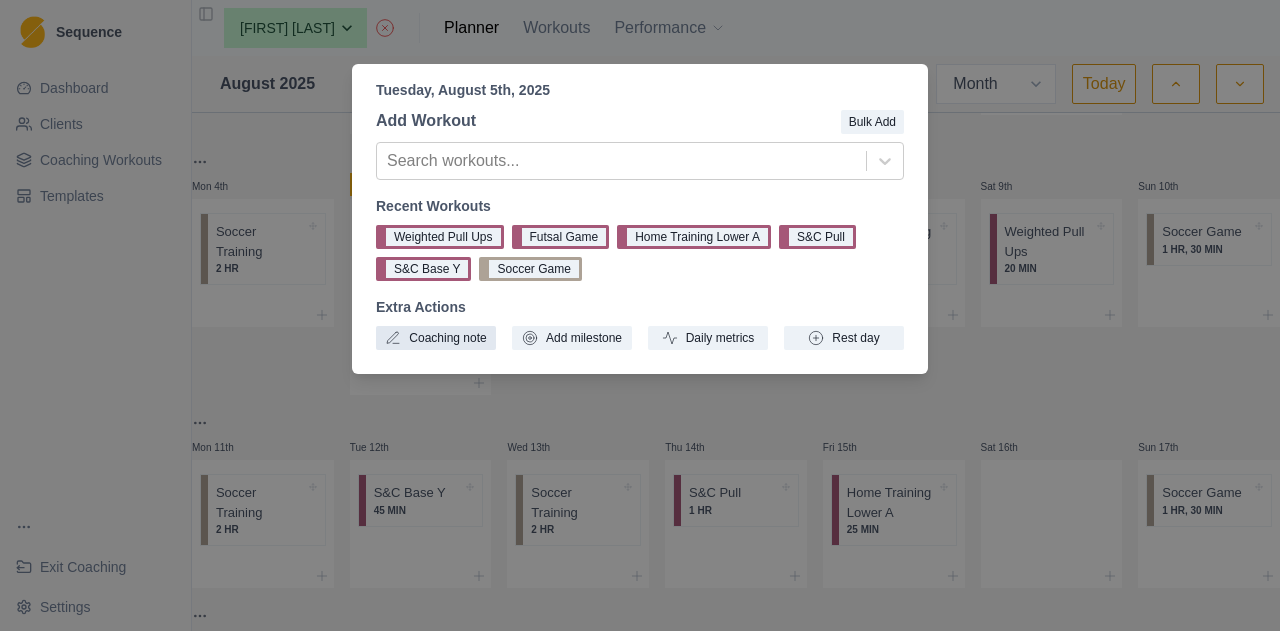 click on "Coaching note" at bounding box center (436, 338) 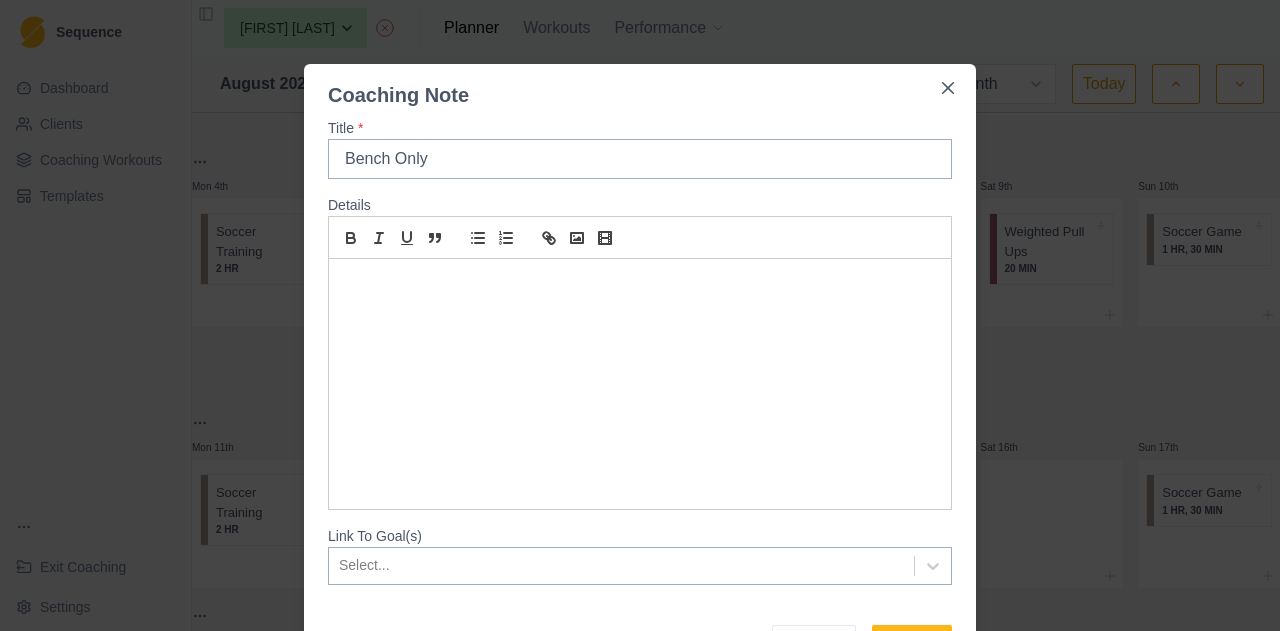 scroll, scrollTop: 112, scrollLeft: 0, axis: vertical 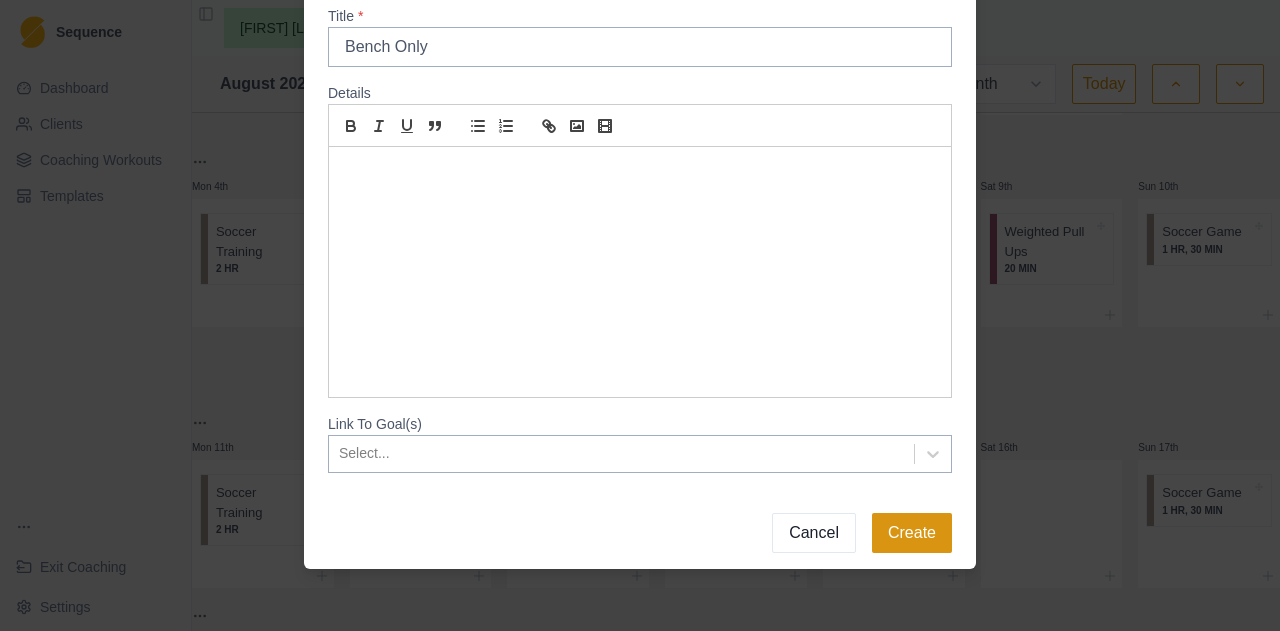 type on "Bench Only" 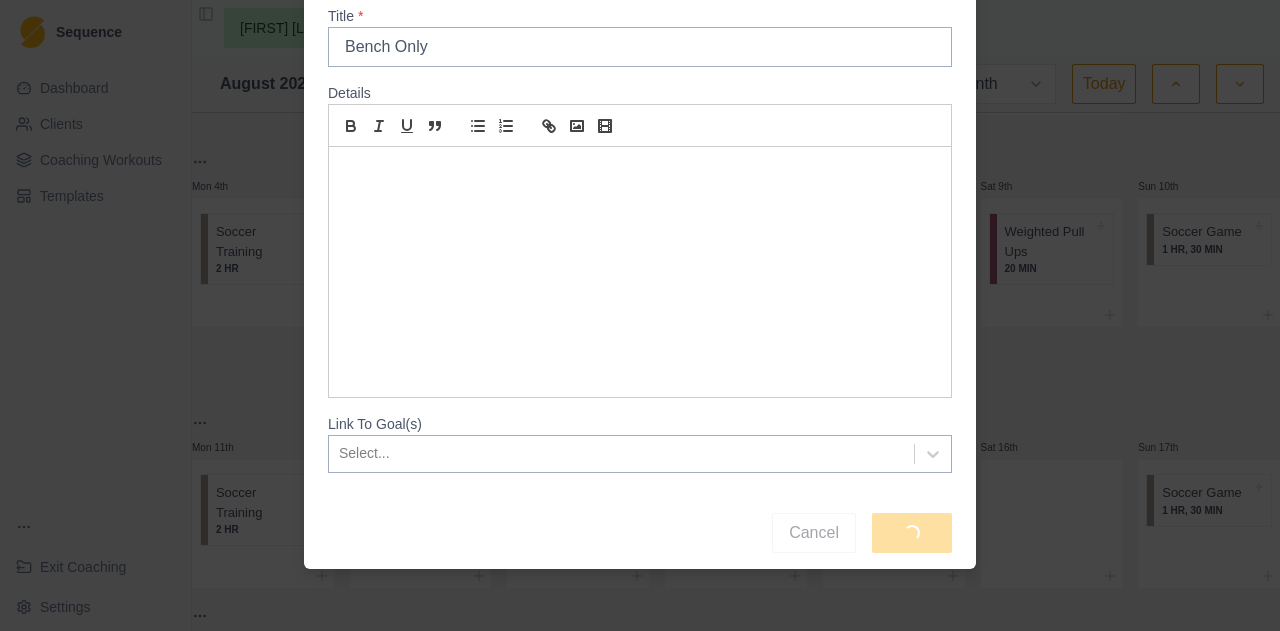 scroll, scrollTop: 0, scrollLeft: 0, axis: both 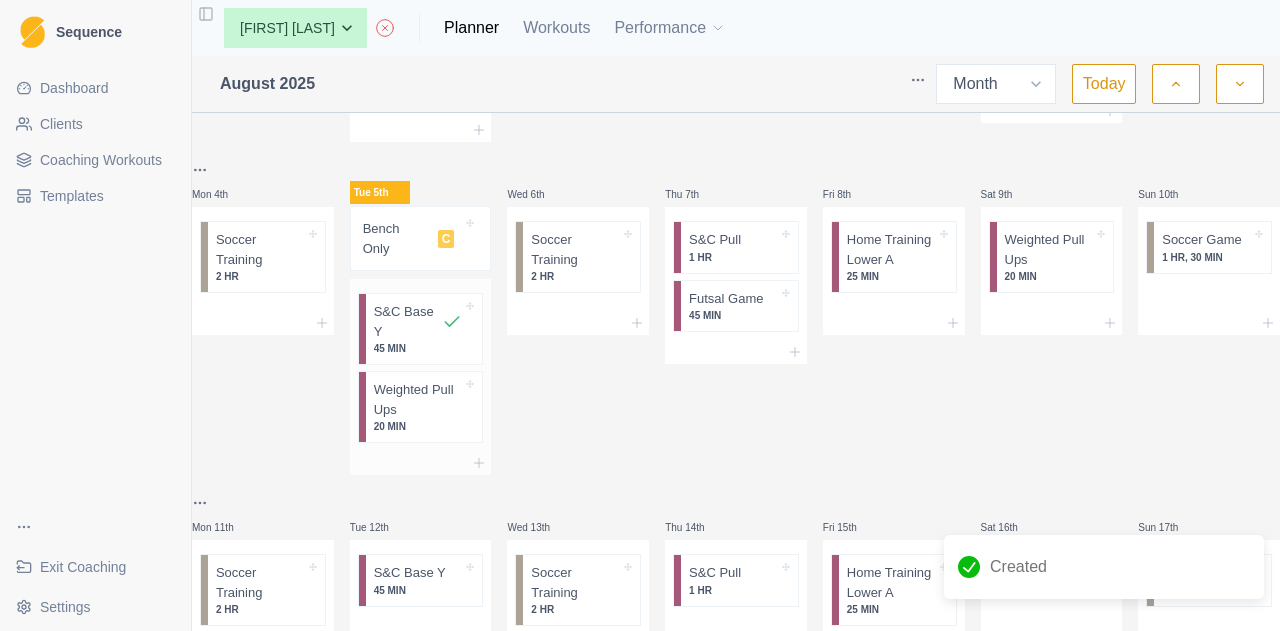 click 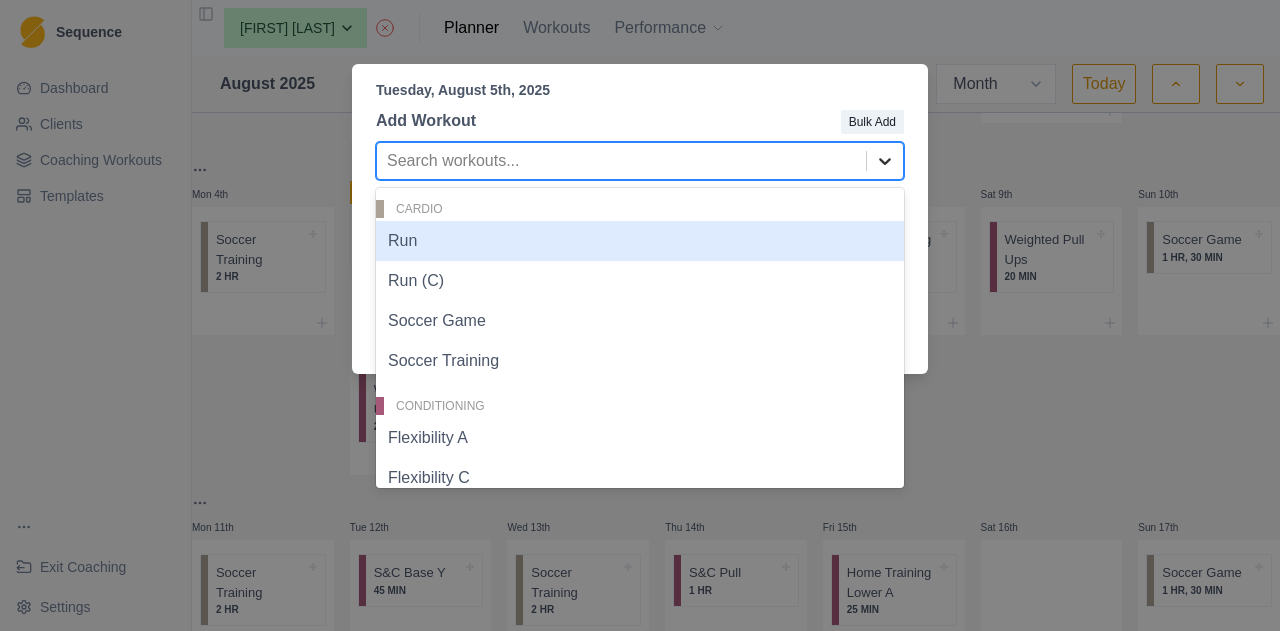 click 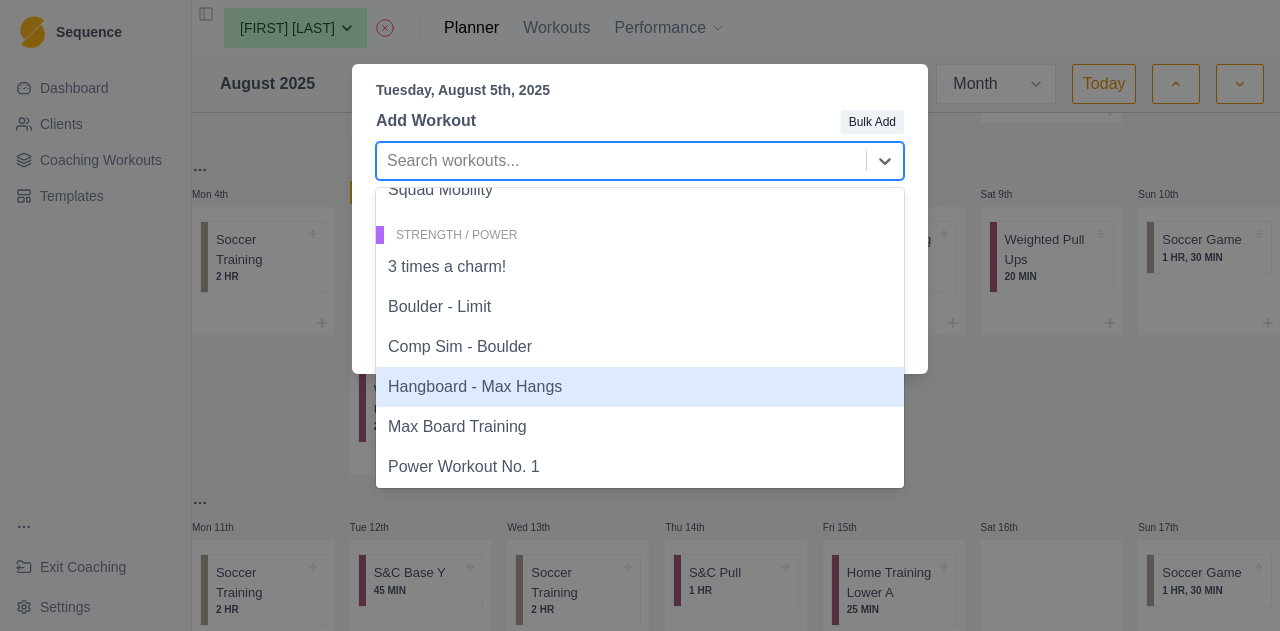 scroll, scrollTop: 1395, scrollLeft: 0, axis: vertical 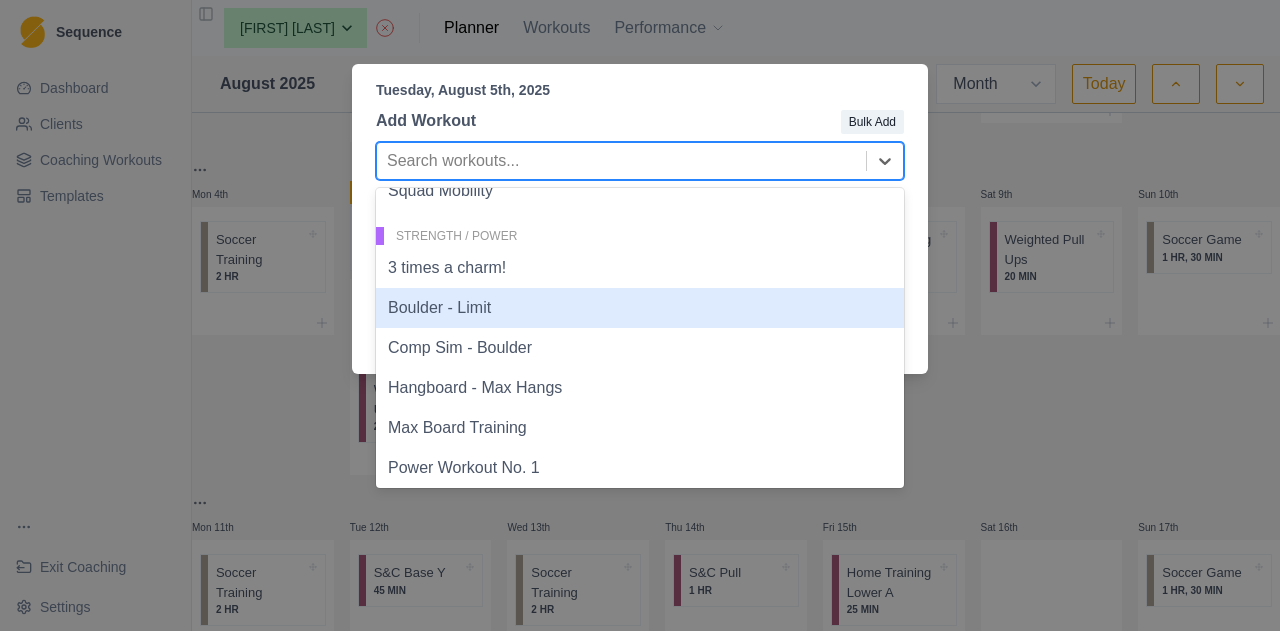 click on "Boulder - Limit" at bounding box center [640, 308] 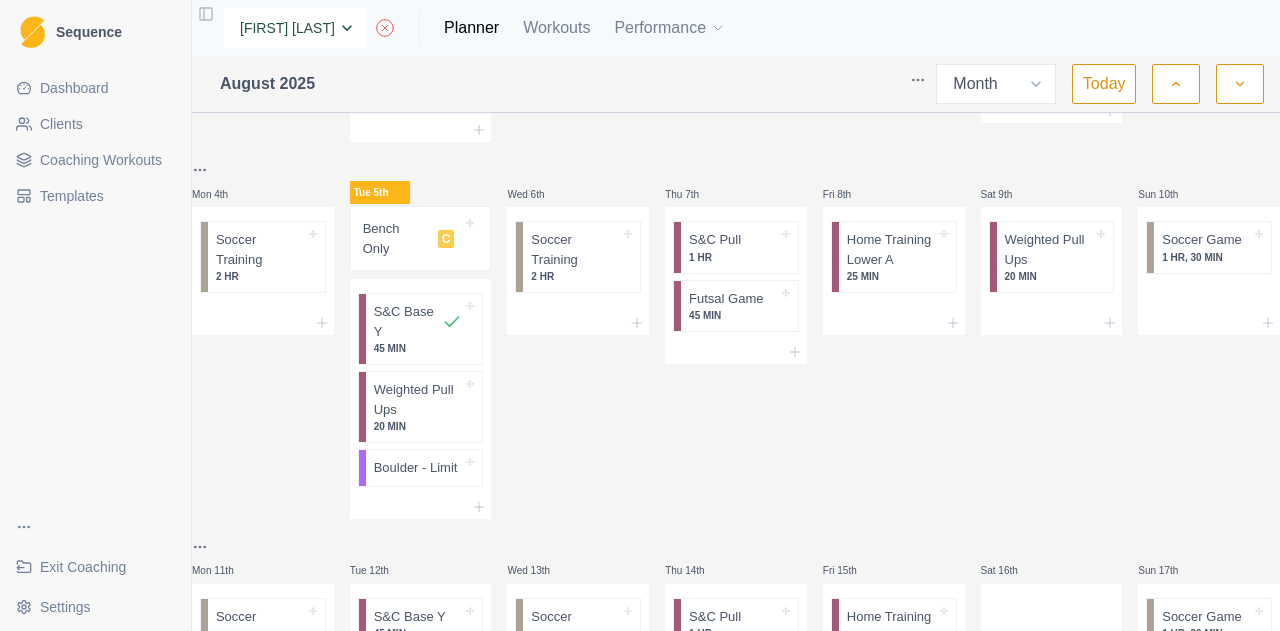 click on "None [FIRST] [LAST] [FIRST] [LAST] [FIRST] [LAST] [FIRST] [LAST] [FIRST] [LAST] [FIRST] [LAST] [FIRST] [LAST] [FIRST] [LAST] [FIRST] [LAST] [FIRST] [LAST] [FIRST] [LAST] [FIRST] [LAST] [FIRST] [LAST] [FIRST] [LAST] [FIRST] [LAST]" at bounding box center (295, 28) 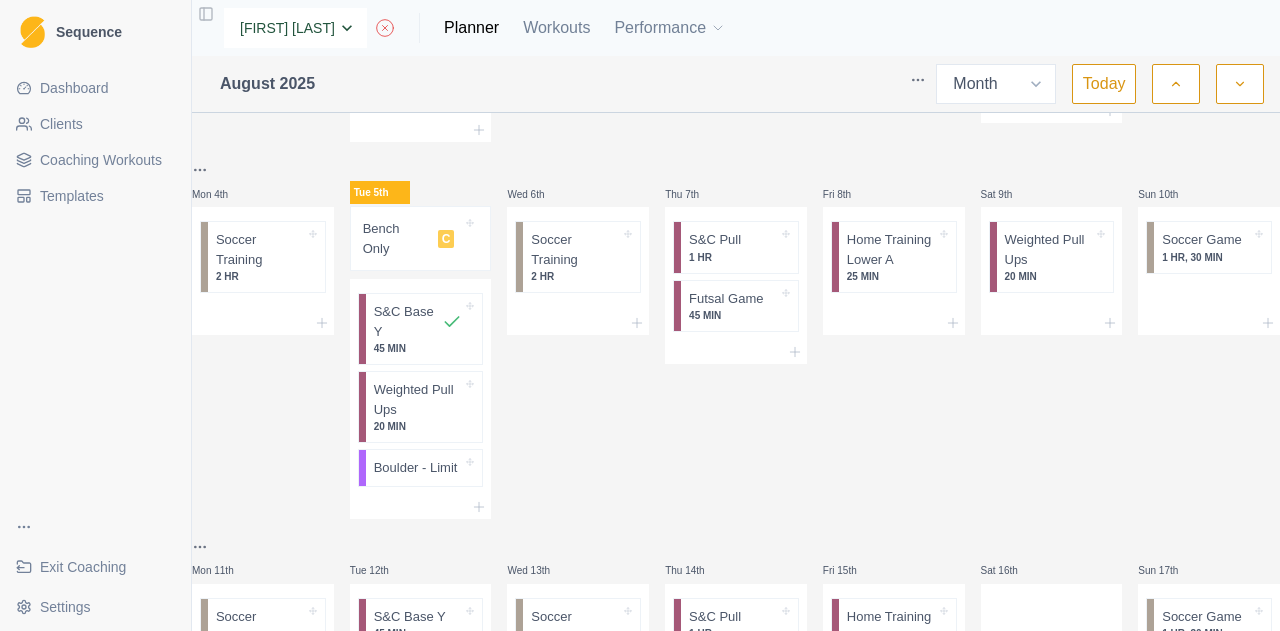 select on "e0f7921e-4171-4249-b2a4-53113a68ae62" 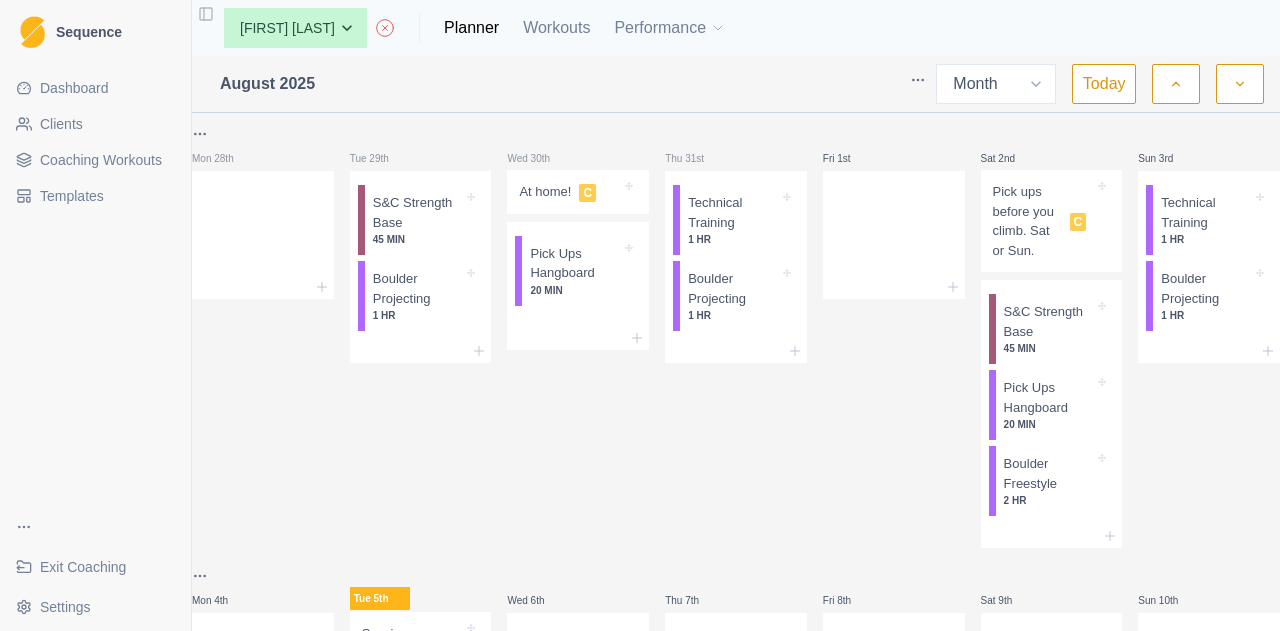 select on "month" 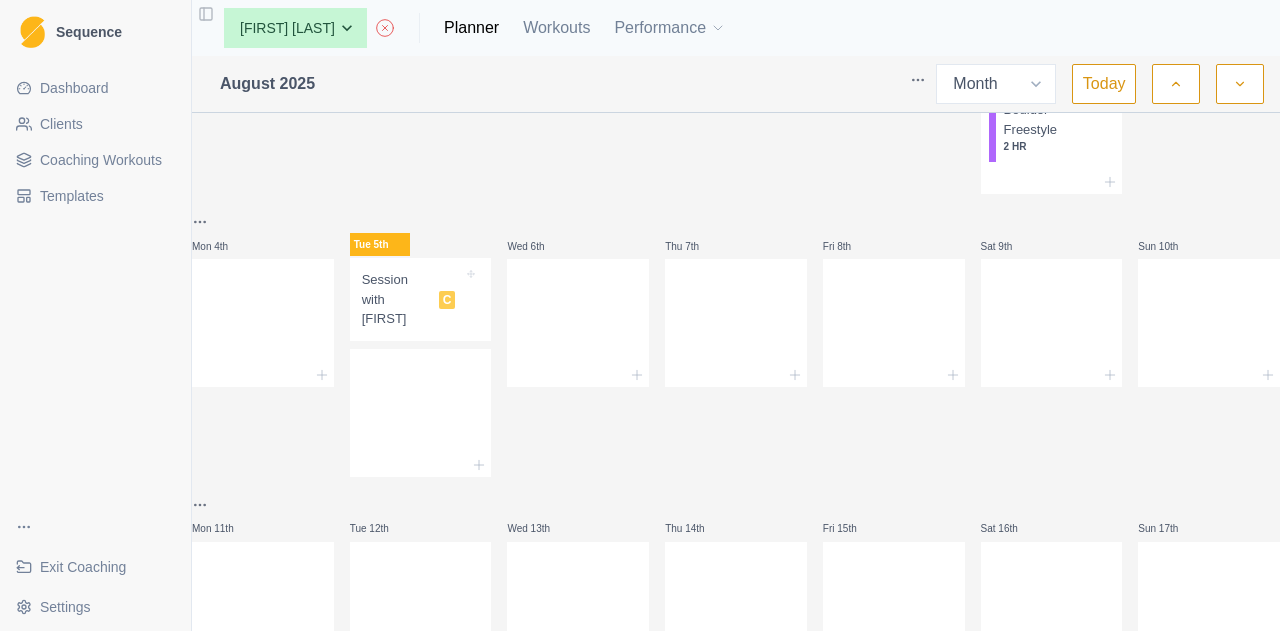 scroll, scrollTop: 352, scrollLeft: 0, axis: vertical 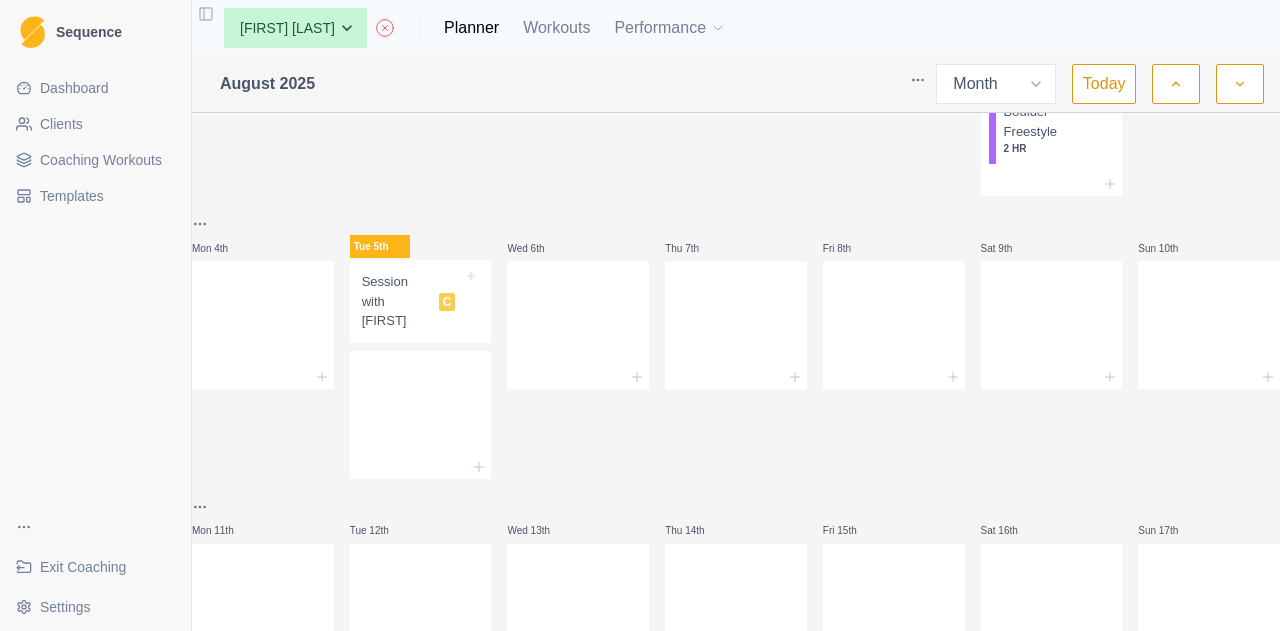 click on "Session with [FIRST]" at bounding box center (396, 301) 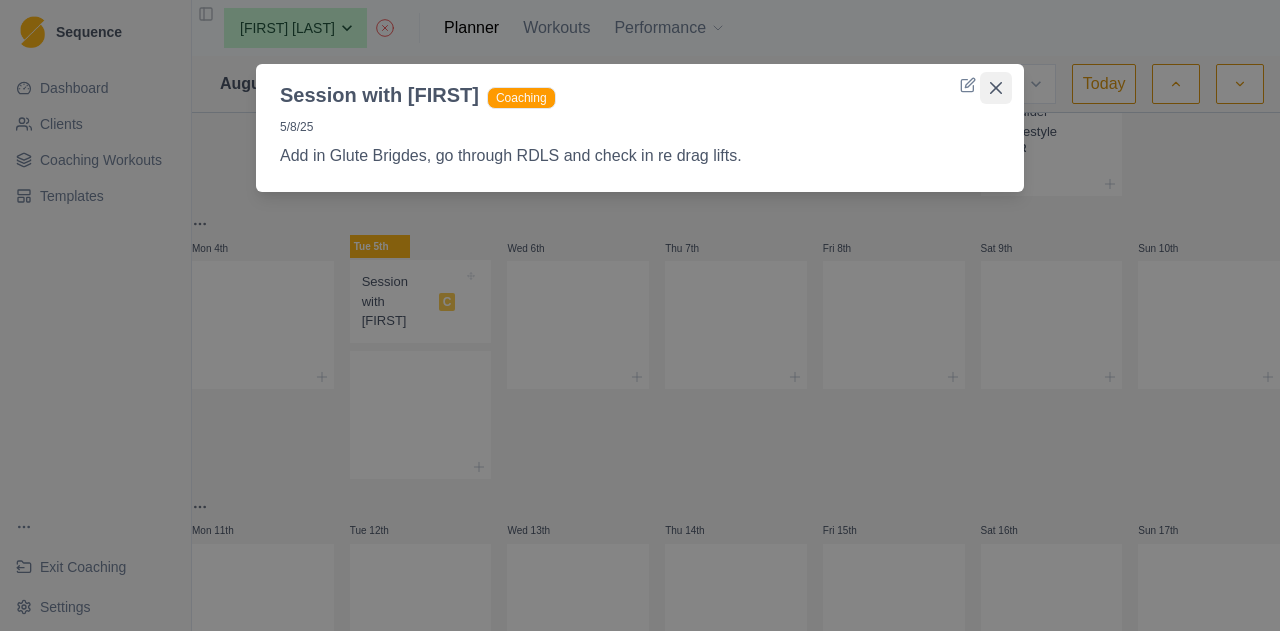 click at bounding box center [996, 88] 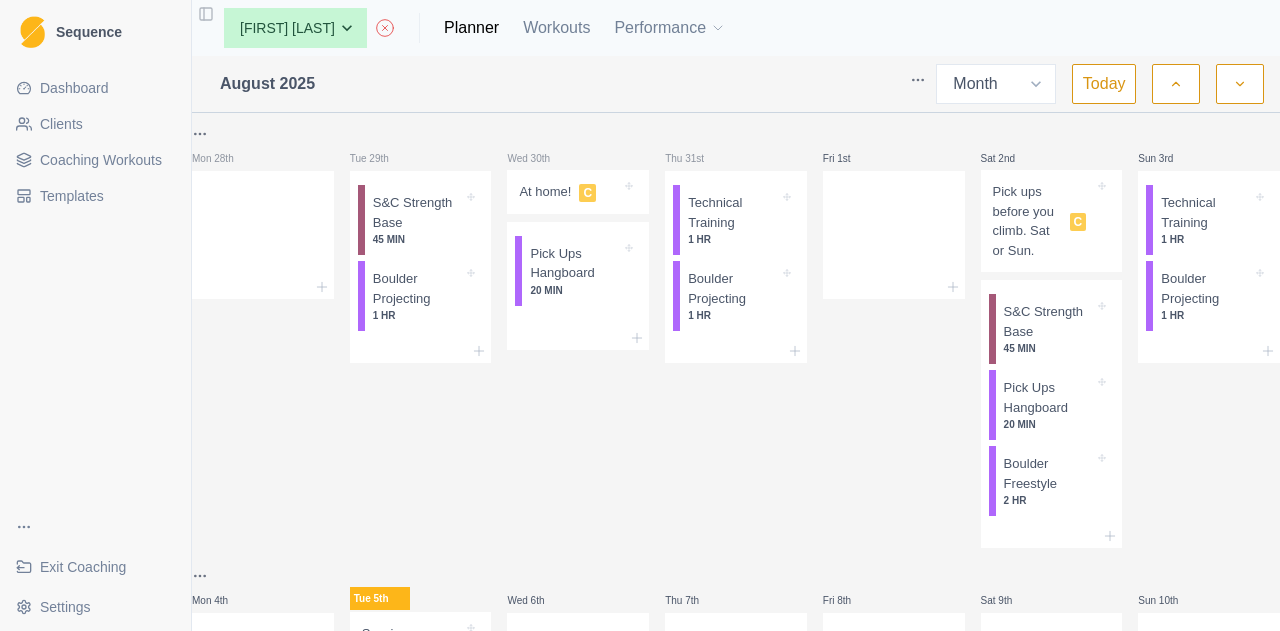 scroll, scrollTop: 1, scrollLeft: 0, axis: vertical 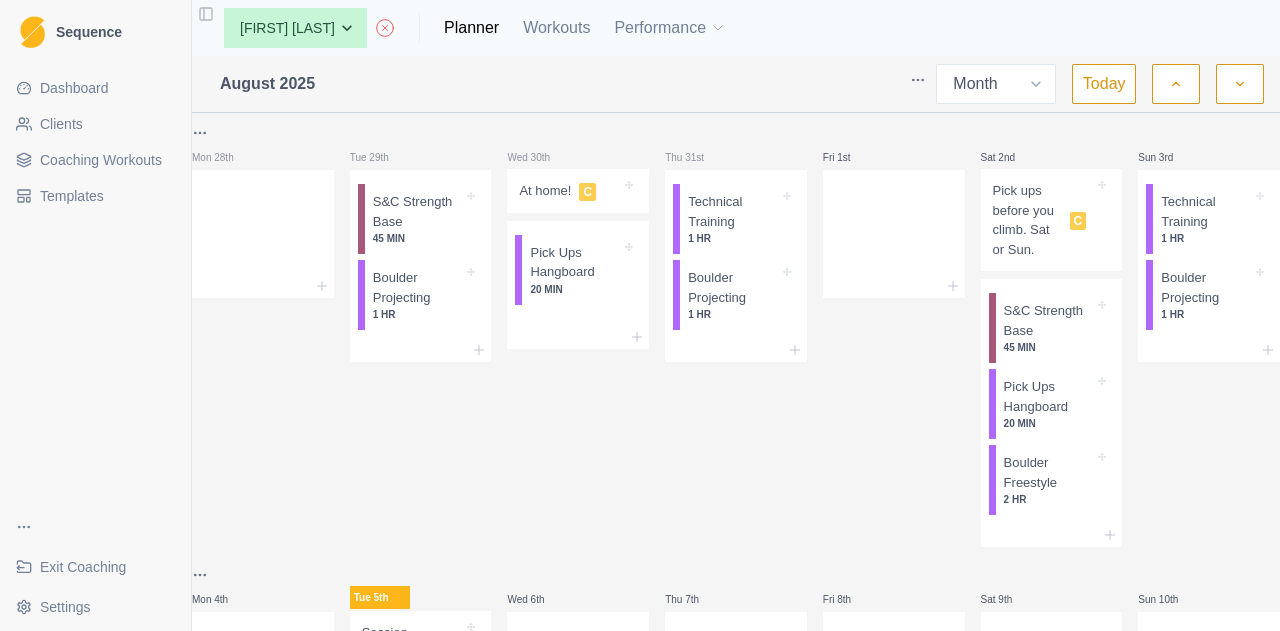 click at bounding box center (1176, 84) 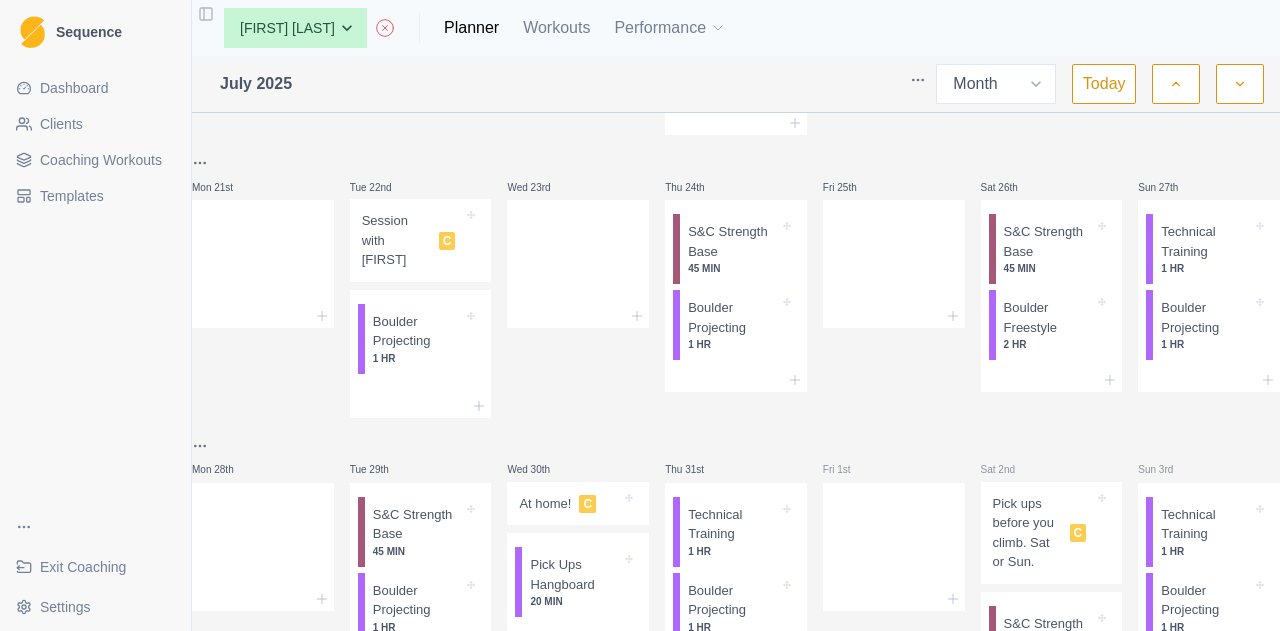 scroll, scrollTop: 1272, scrollLeft: 0, axis: vertical 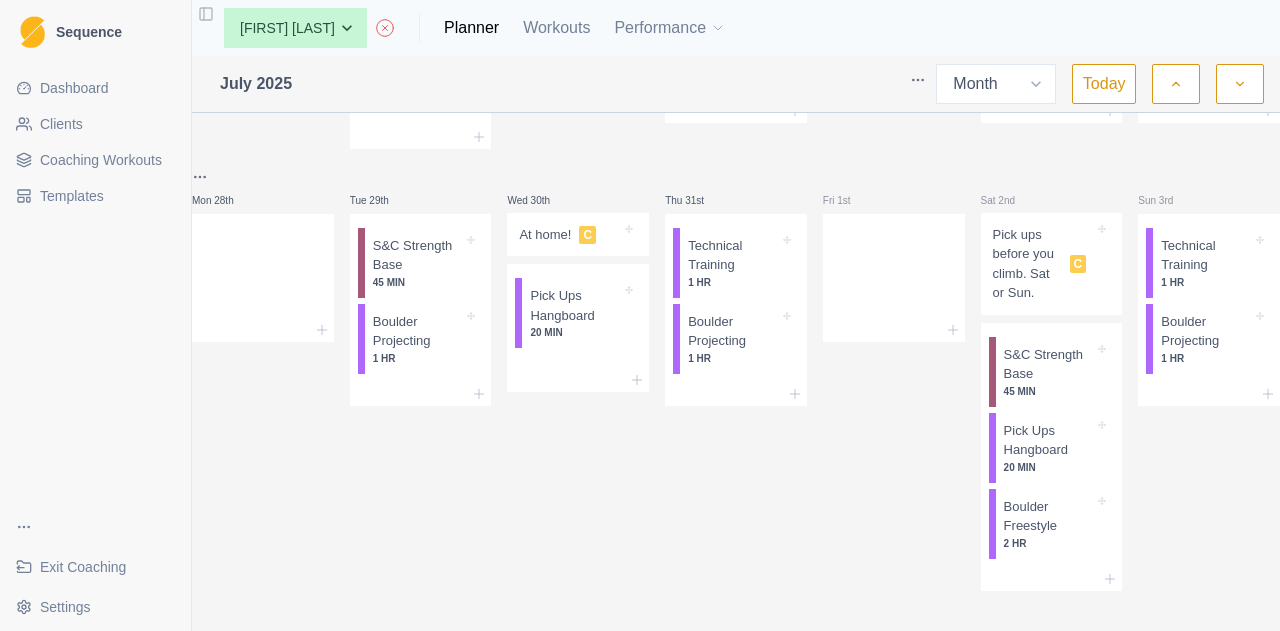 click 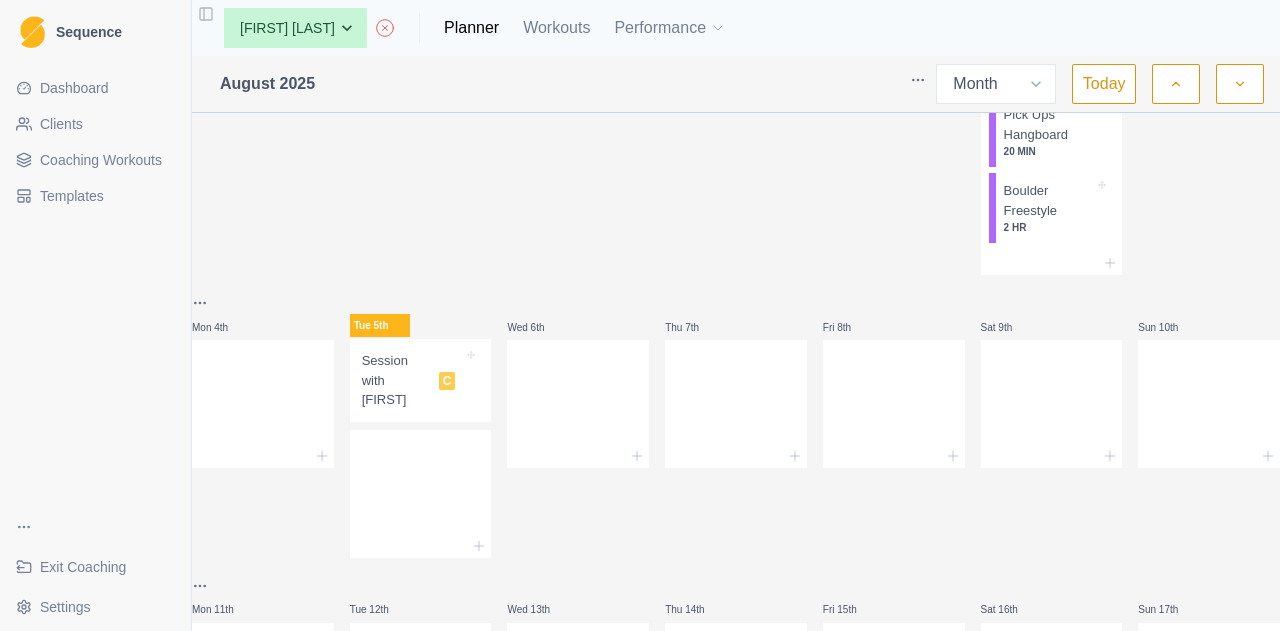 scroll, scrollTop: 288, scrollLeft: 0, axis: vertical 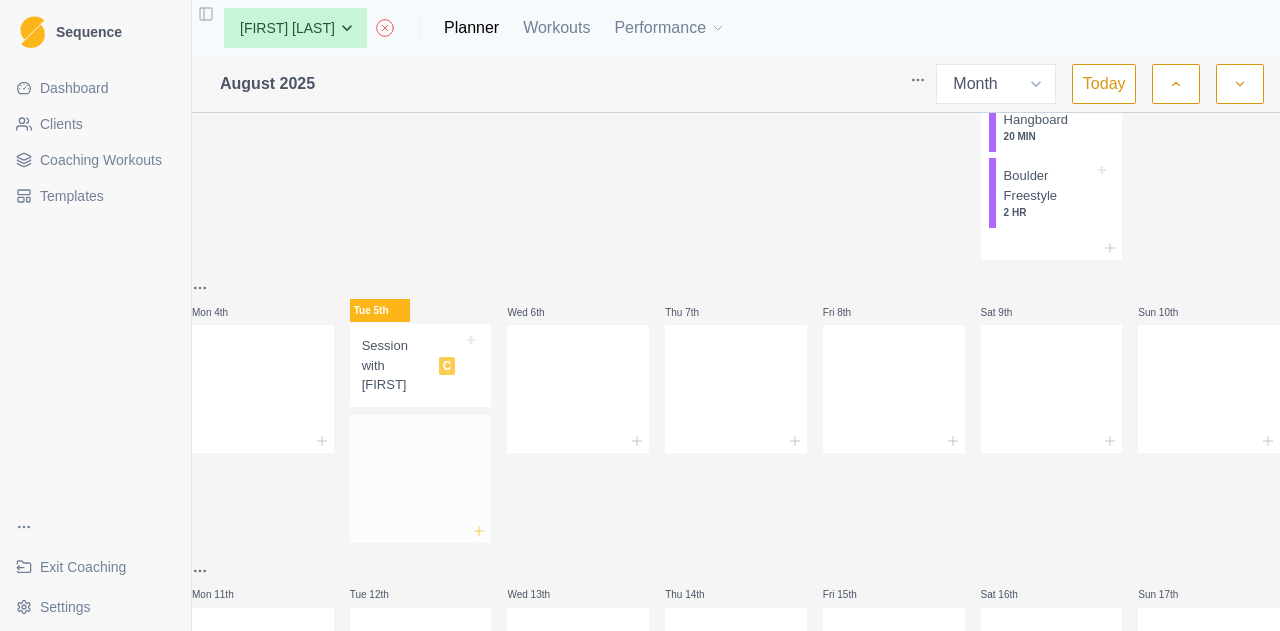 click 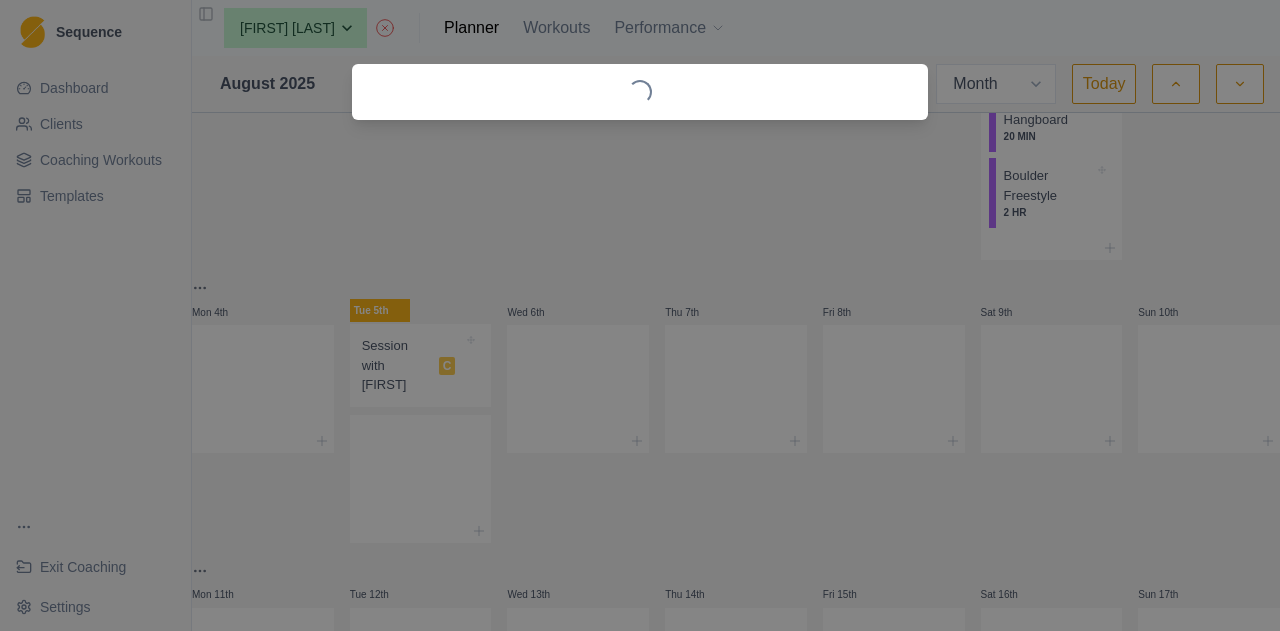 click on "Loading..." at bounding box center (640, 315) 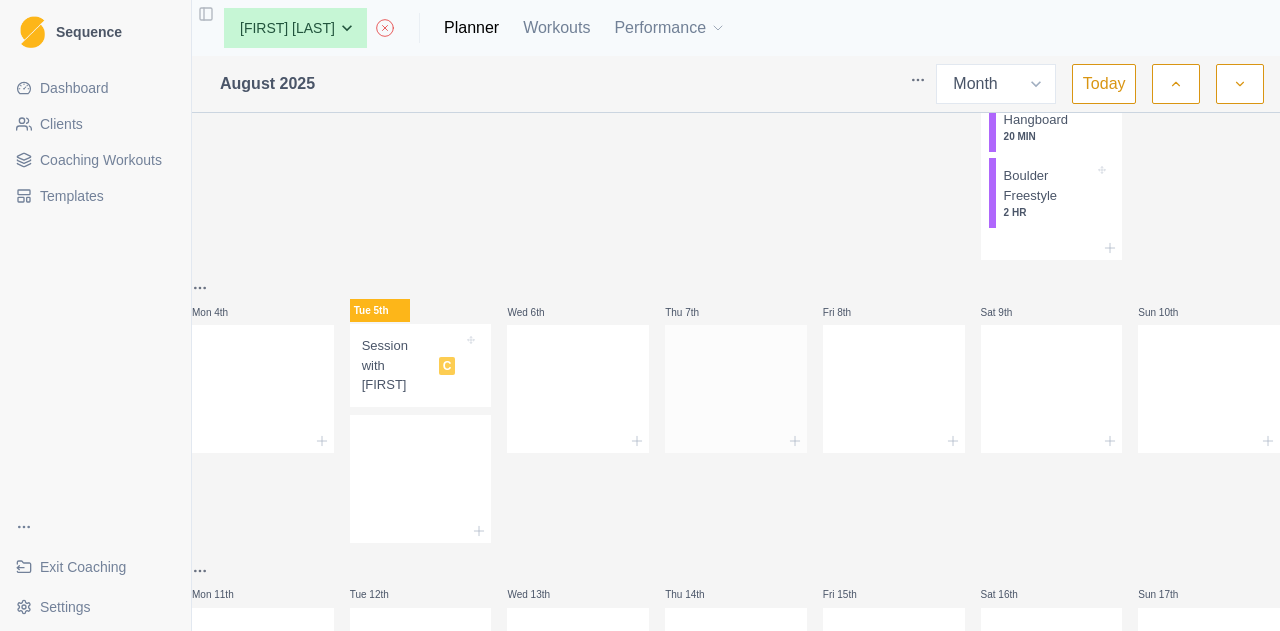 click at bounding box center (736, 441) 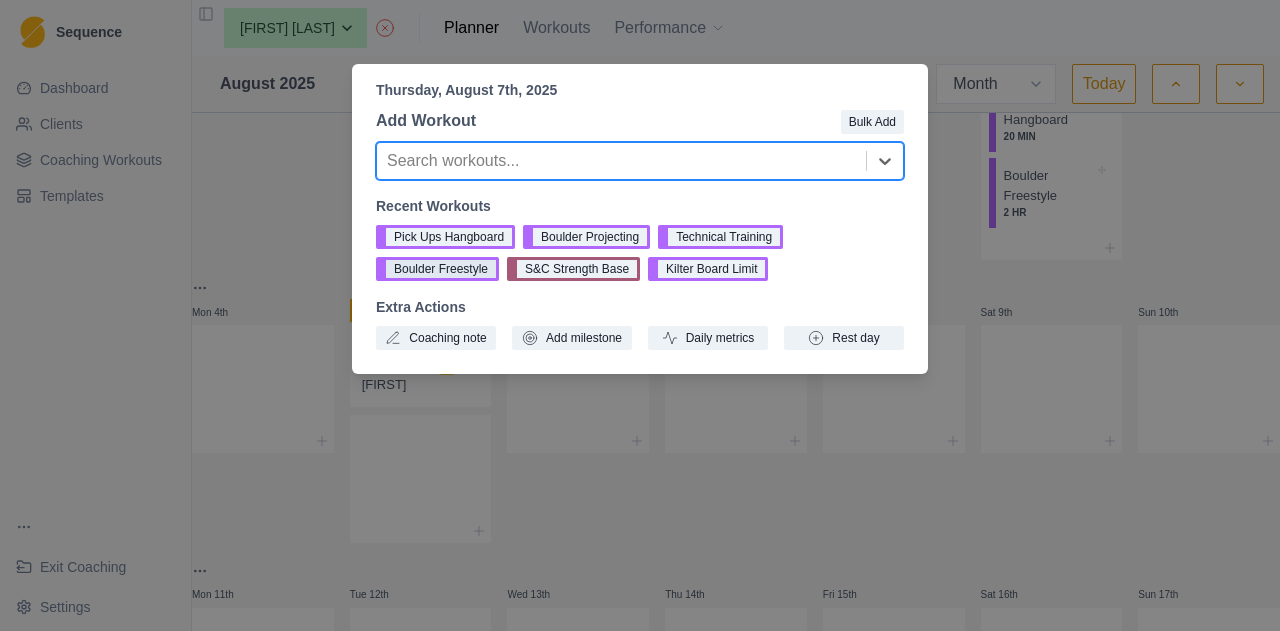 click on "Boulder Freestyle" at bounding box center (437, 269) 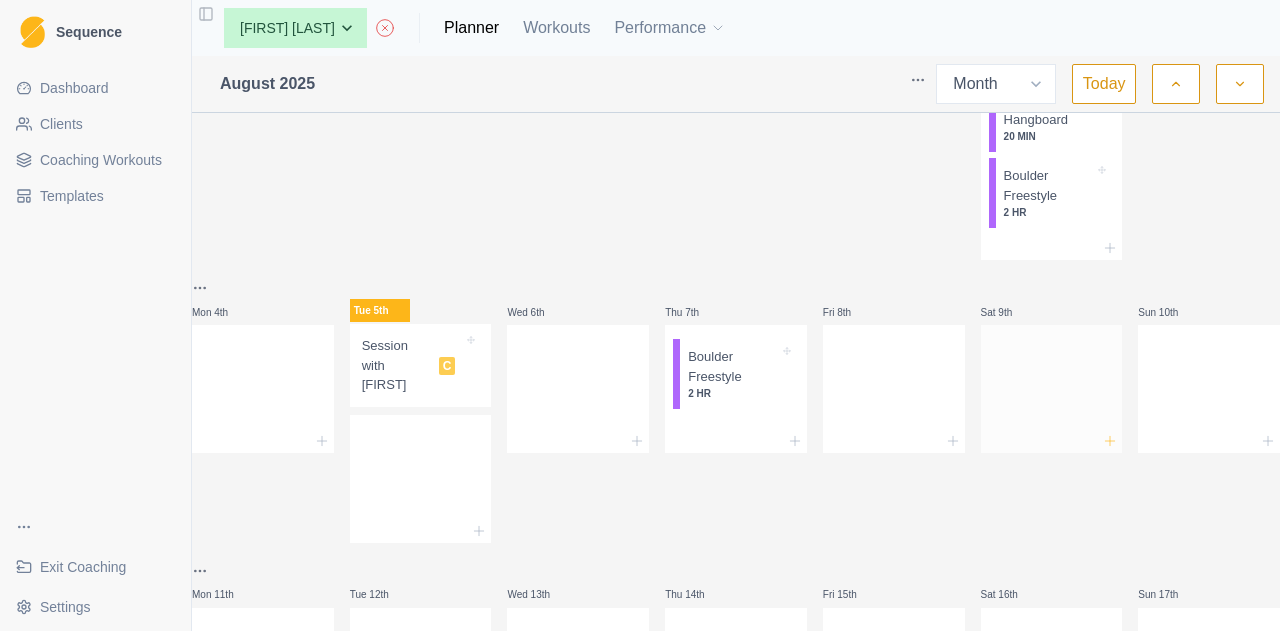 click 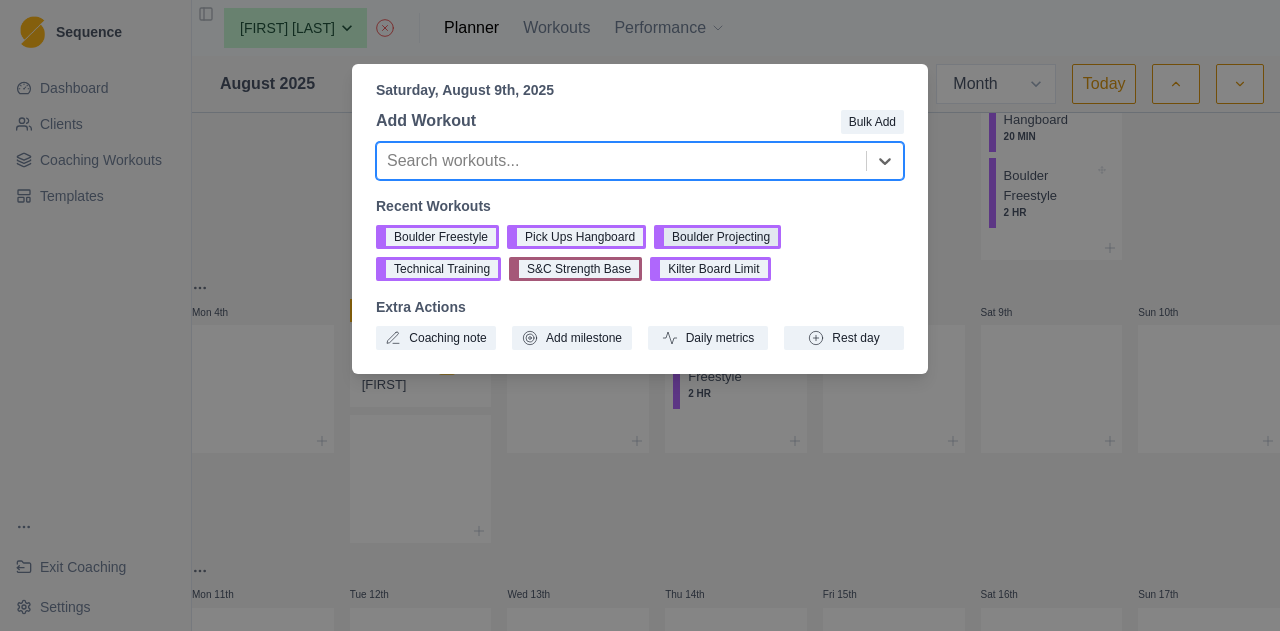 click on "Boulder Projecting" at bounding box center (717, 237) 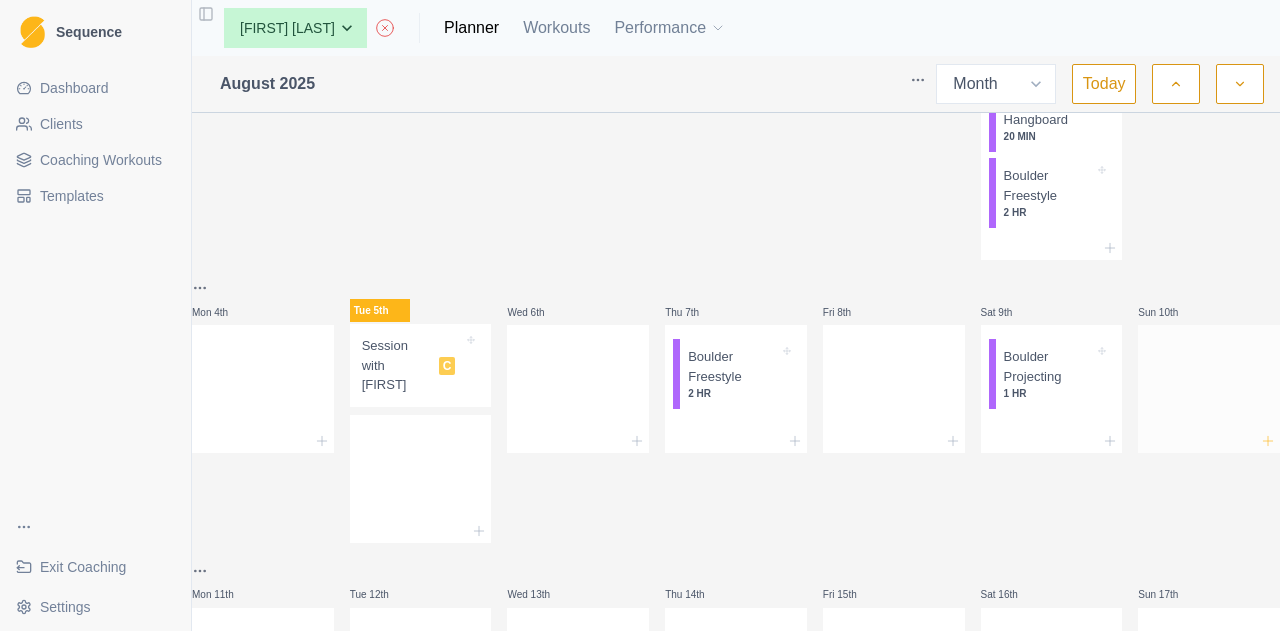 click 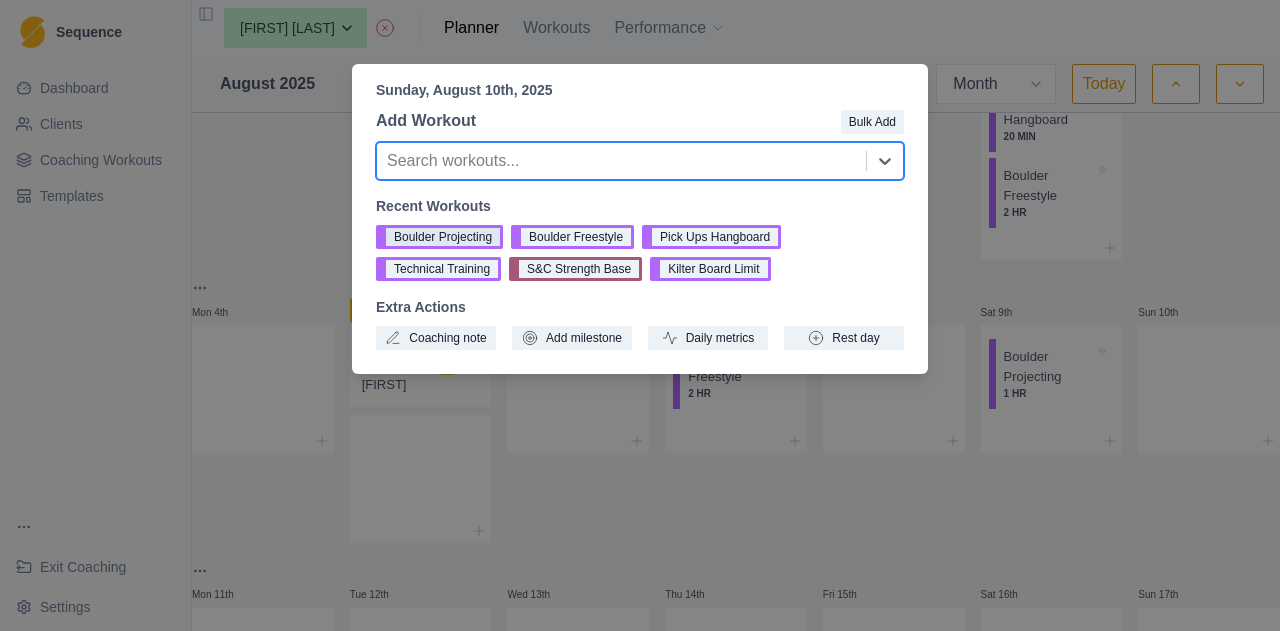 click on "Boulder Projecting" at bounding box center (439, 237) 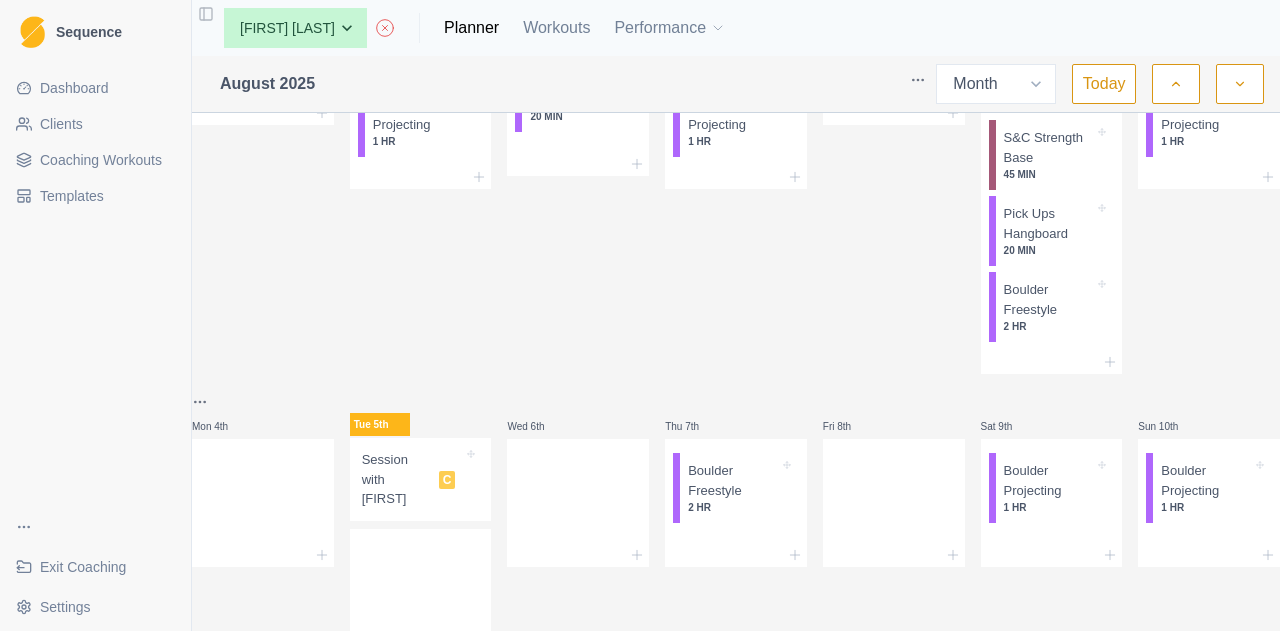 scroll, scrollTop: 216, scrollLeft: 0, axis: vertical 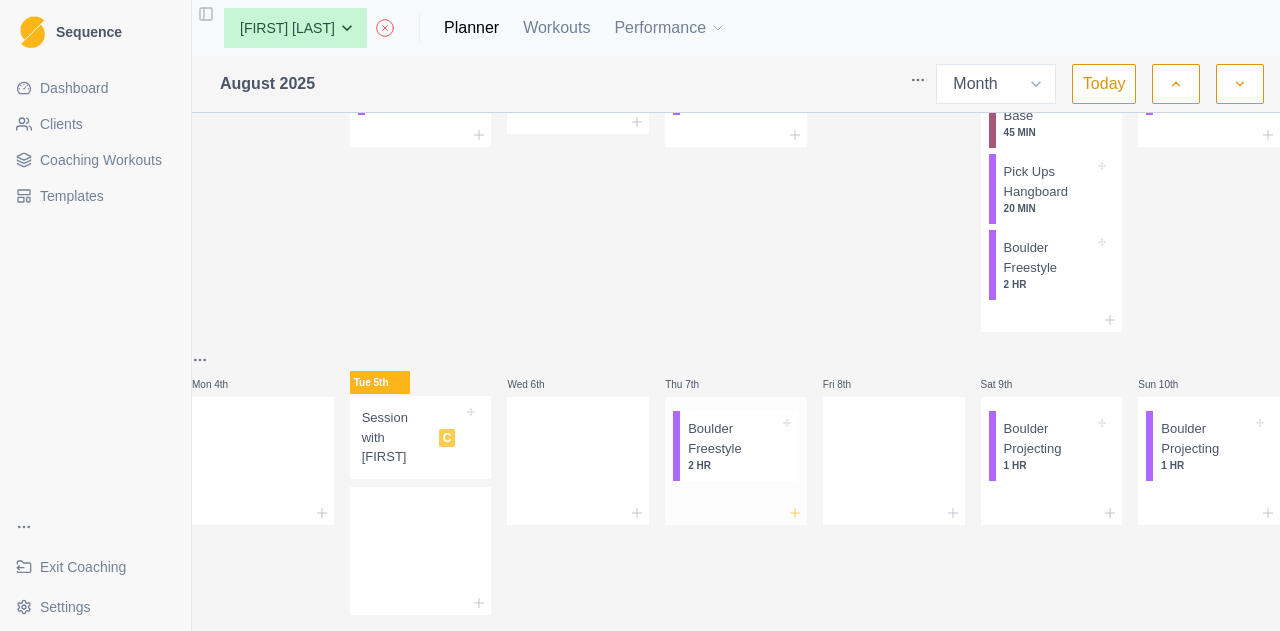 click 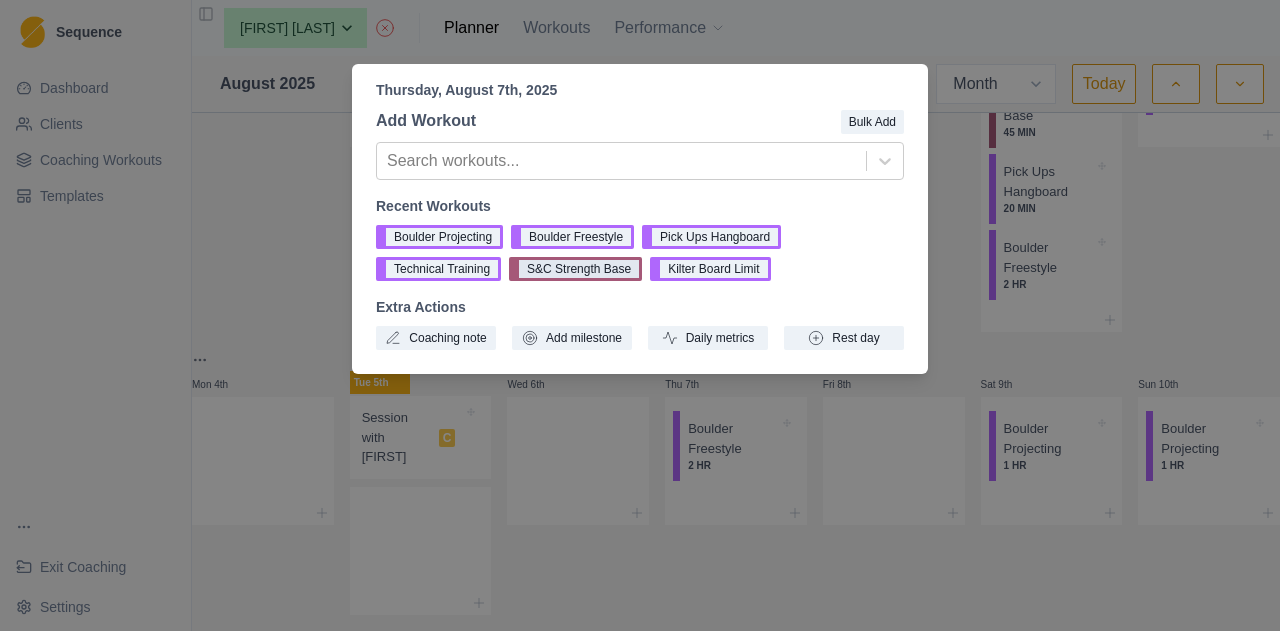click on "S&C Strength Base" at bounding box center [575, 269] 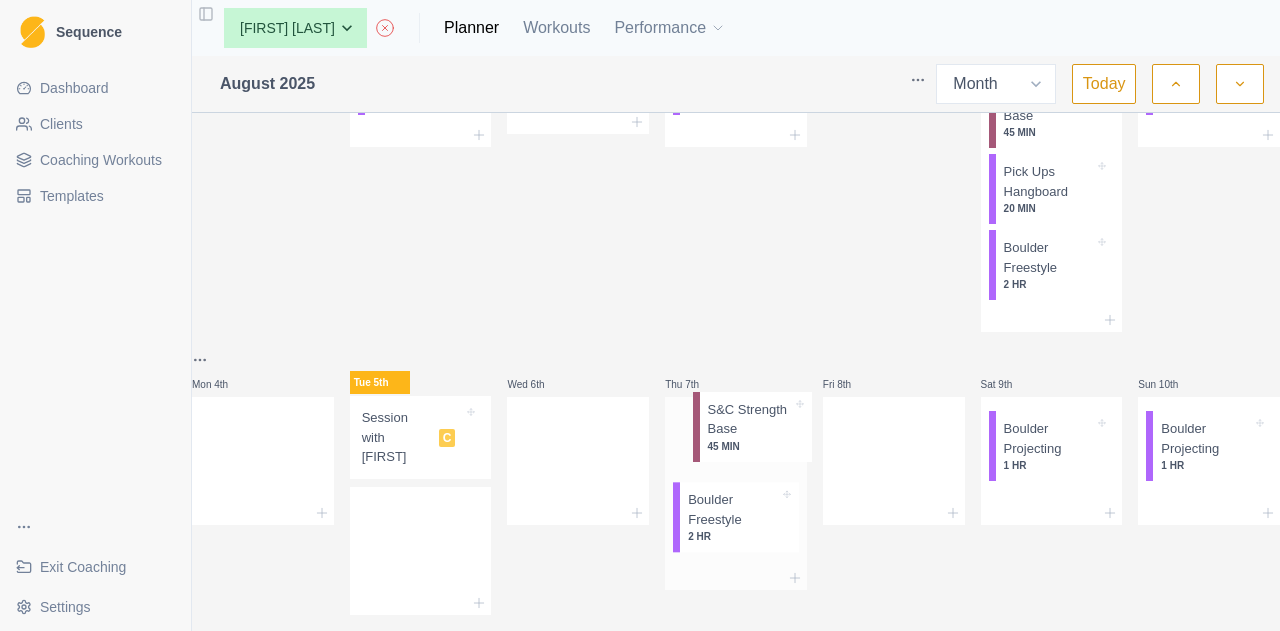 scroll, scrollTop: 217, scrollLeft: 0, axis: vertical 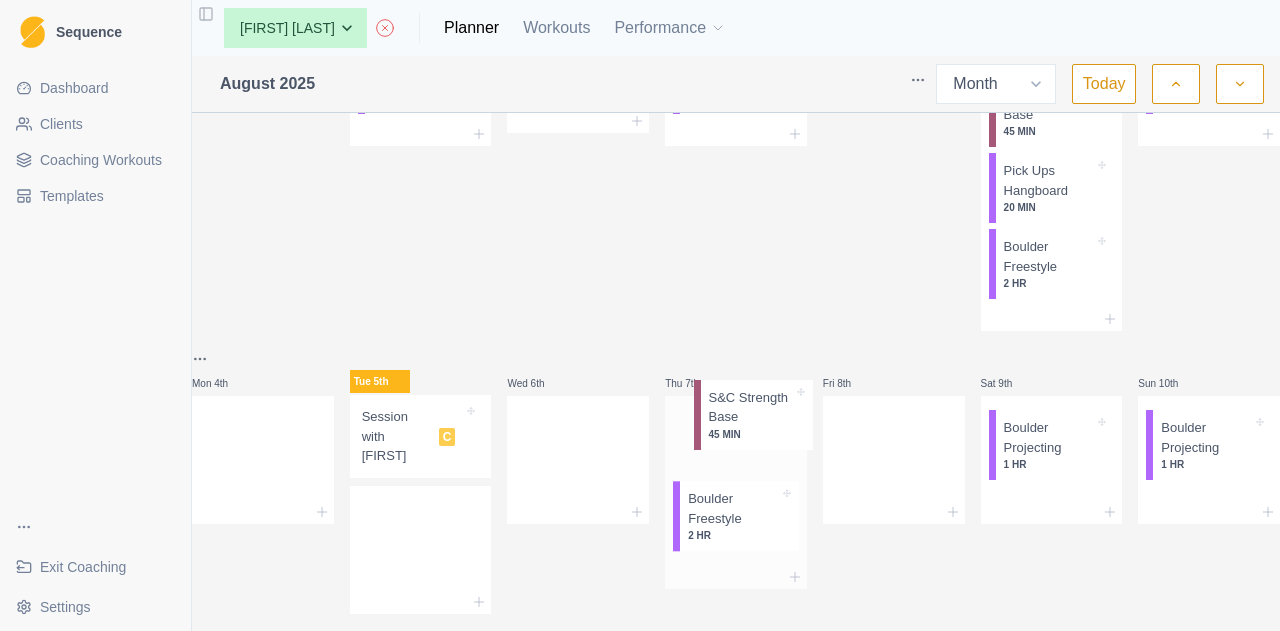 drag, startPoint x: 715, startPoint y: 531, endPoint x: 738, endPoint y: 411, distance: 122.18429 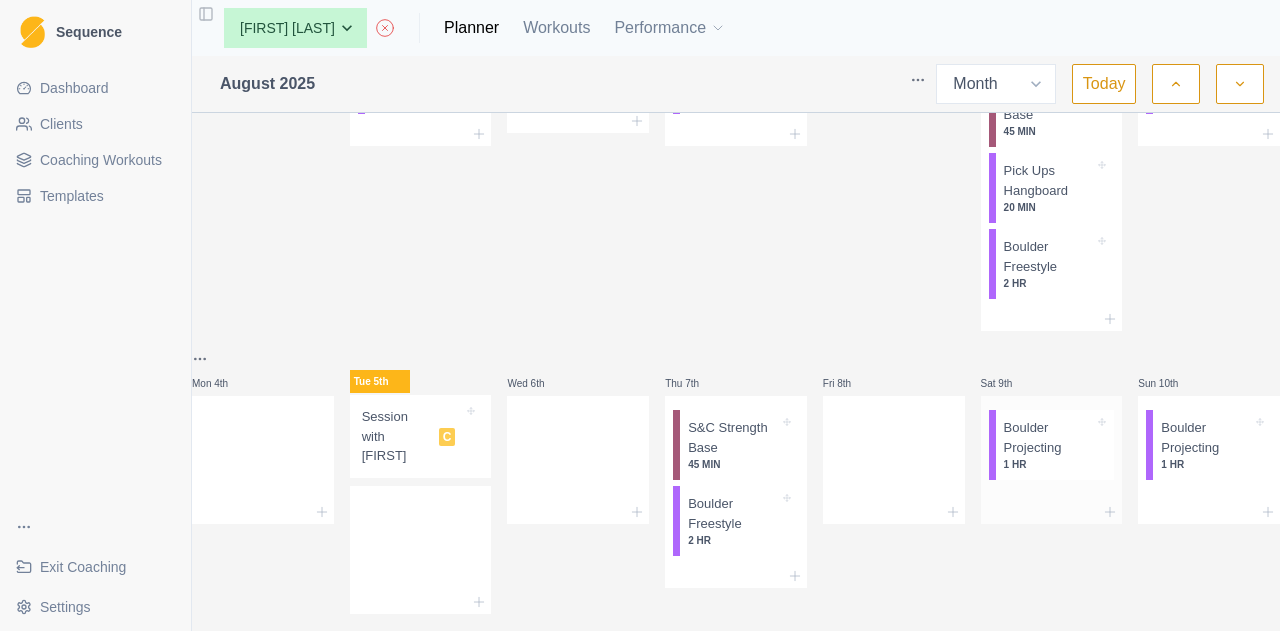 click at bounding box center (1052, 512) 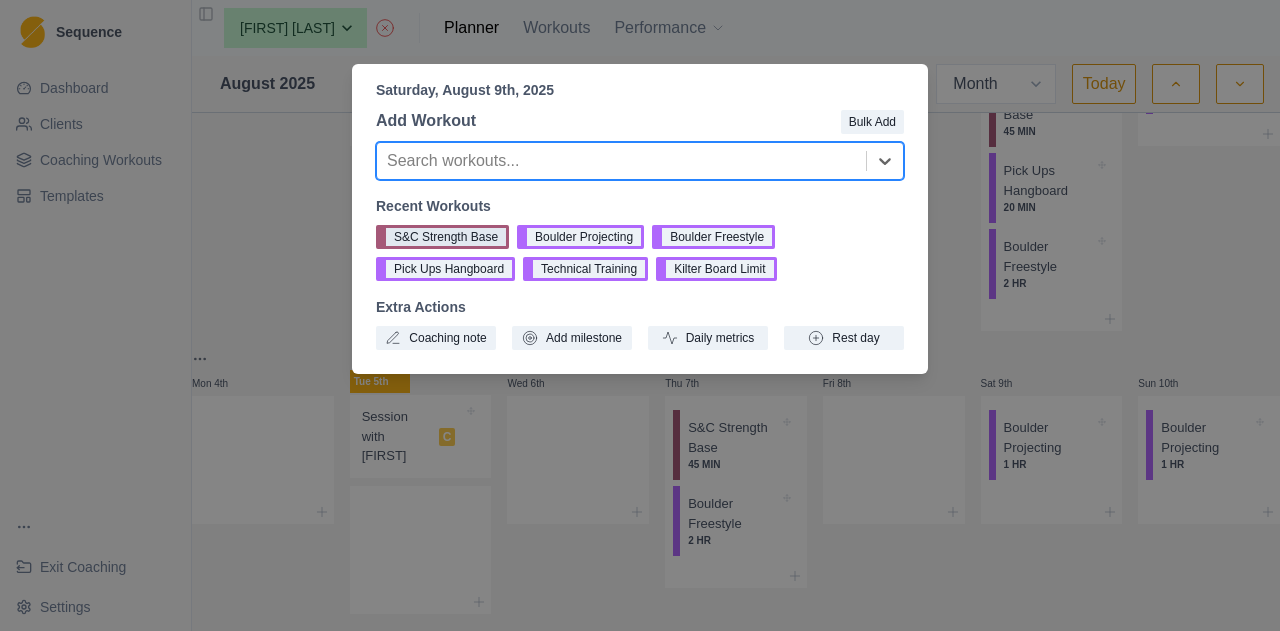 click on "S&C Strength Base" at bounding box center [442, 237] 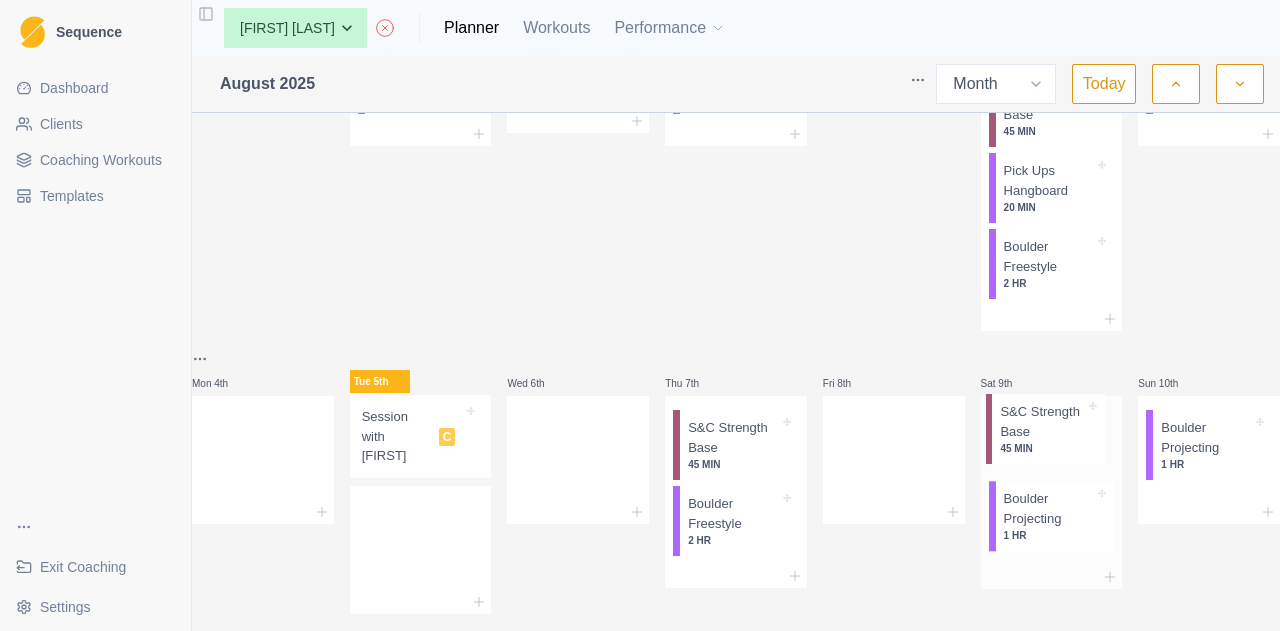 scroll, scrollTop: 218, scrollLeft: 0, axis: vertical 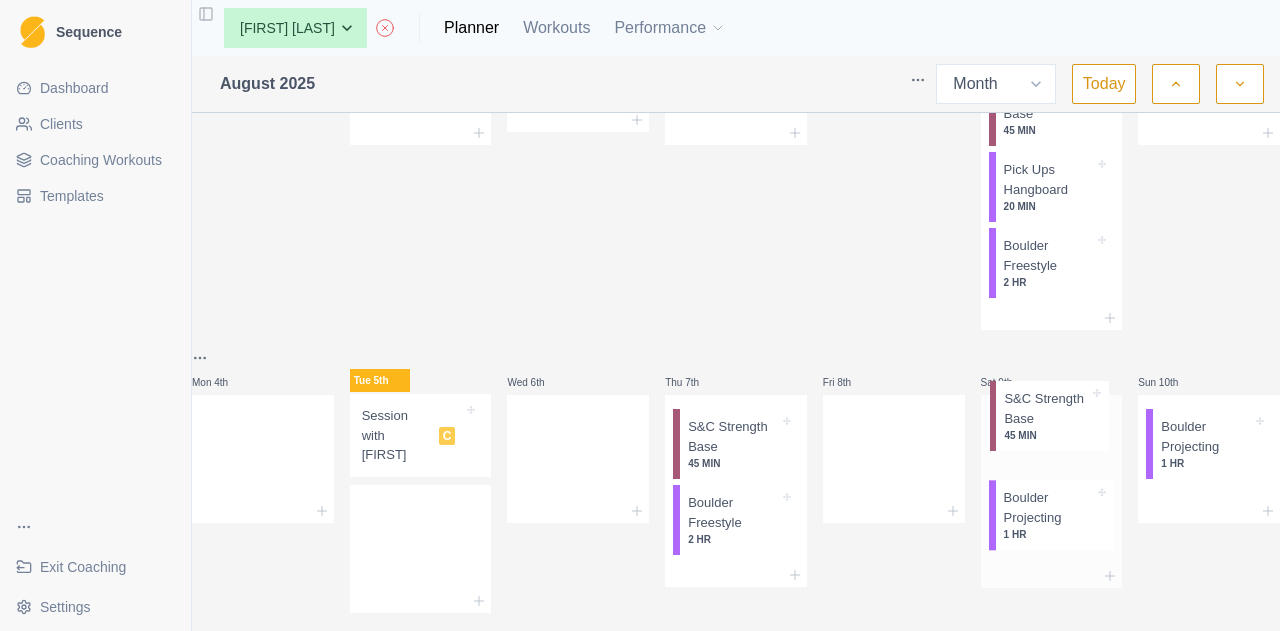 drag, startPoint x: 1054, startPoint y: 547, endPoint x: 1068, endPoint y: 421, distance: 126.77539 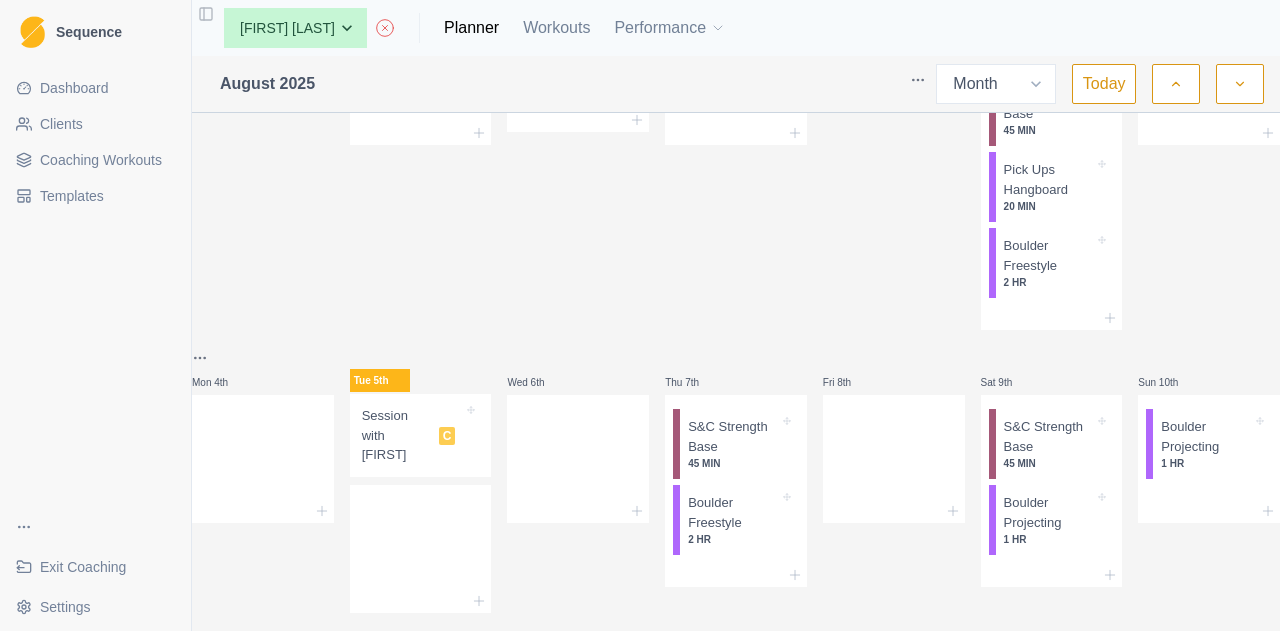 scroll, scrollTop: 298, scrollLeft: 0, axis: vertical 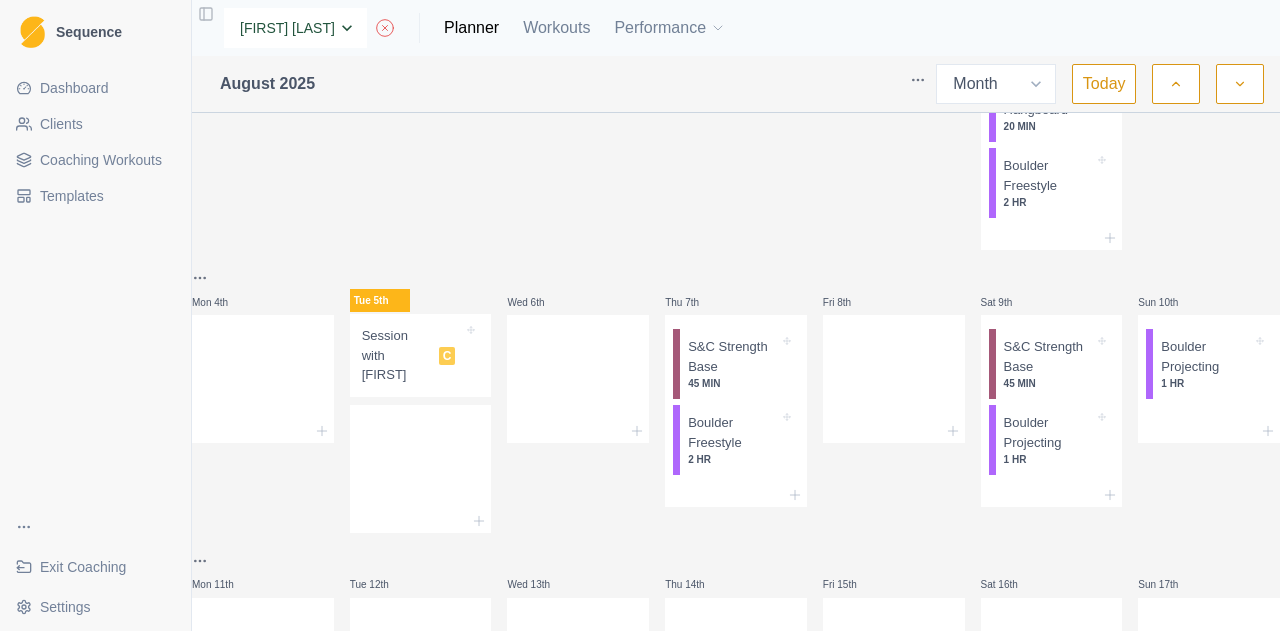 click on "None [FIRST] [LAST] [FIRST] [LAST] [FIRST] [LAST] [FIRST] [LAST] [FIRST] [LAST] [FIRST] [LAST] [FIRST] [LAST] [FIRST] [LAST] [FIRST] [LAST] [FIRST] [LAST] [FIRST] [LAST] [FIRST] [LAST] [FIRST] [LAST] [FIRST] [LAST] [FIRST] [LAST]" at bounding box center (295, 28) 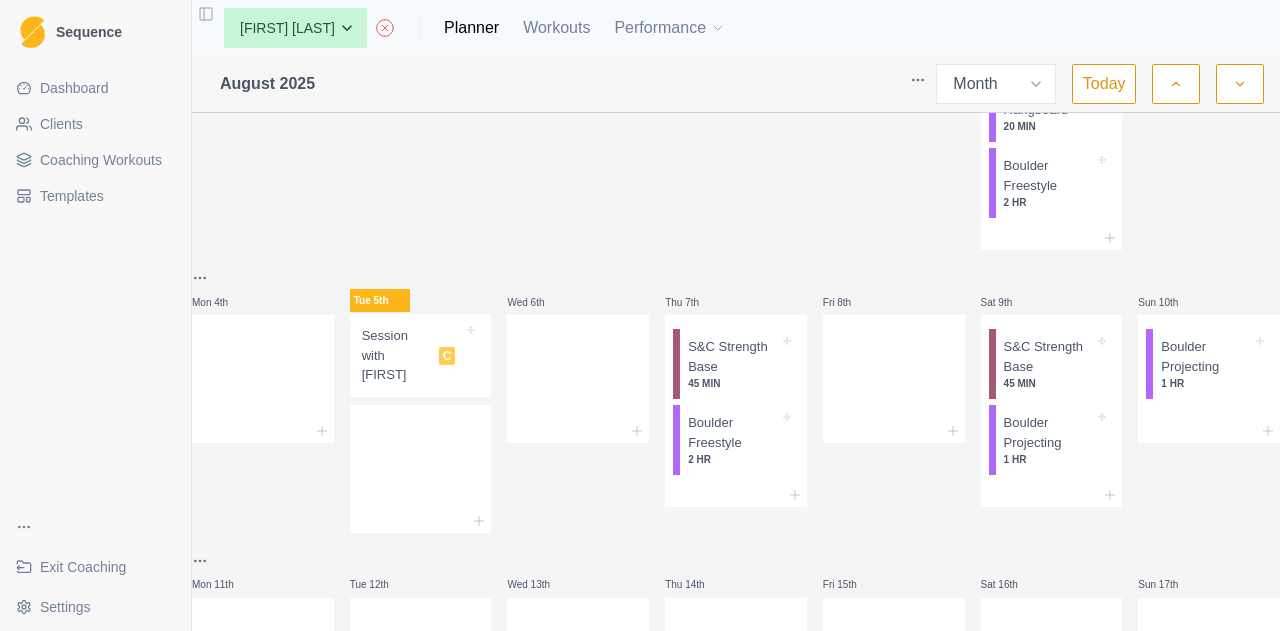 click on "Clients" at bounding box center [95, 124] 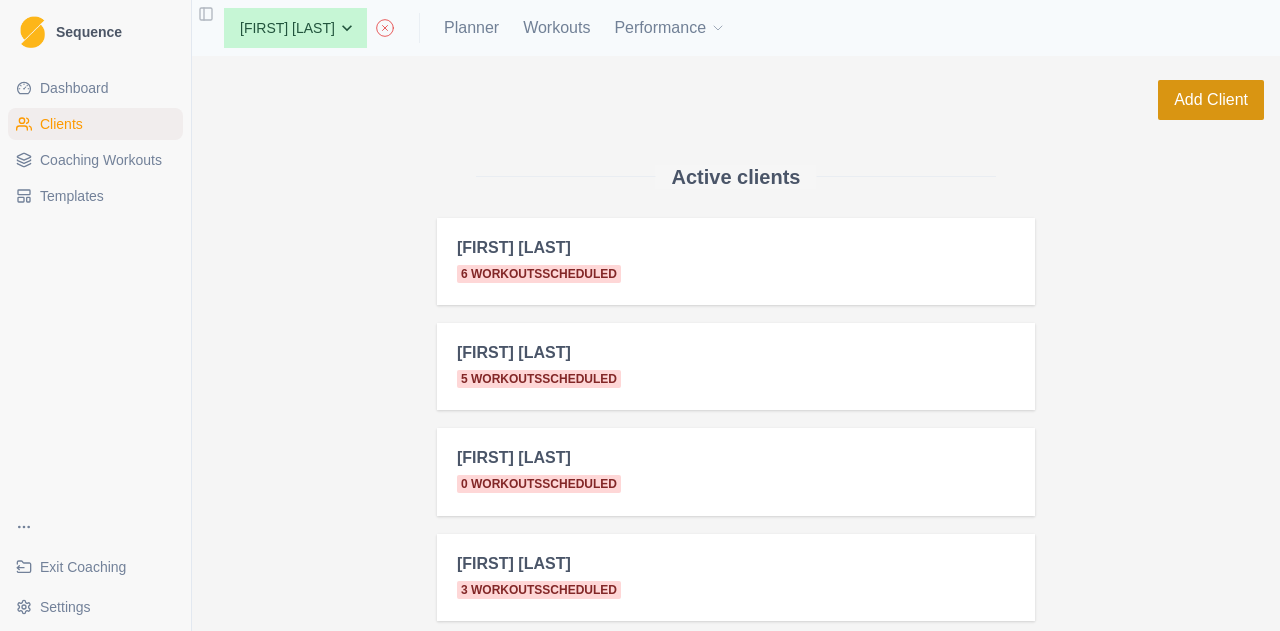 click on "Add Client" at bounding box center (1211, 100) 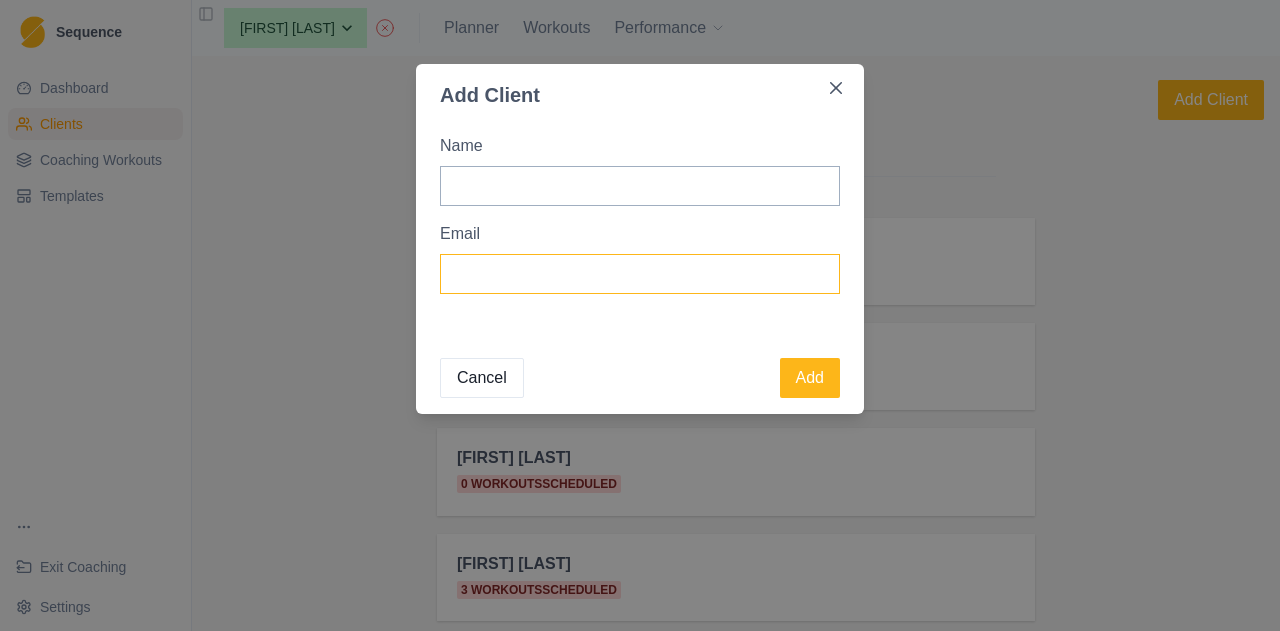 click on "Email" at bounding box center [640, 274] 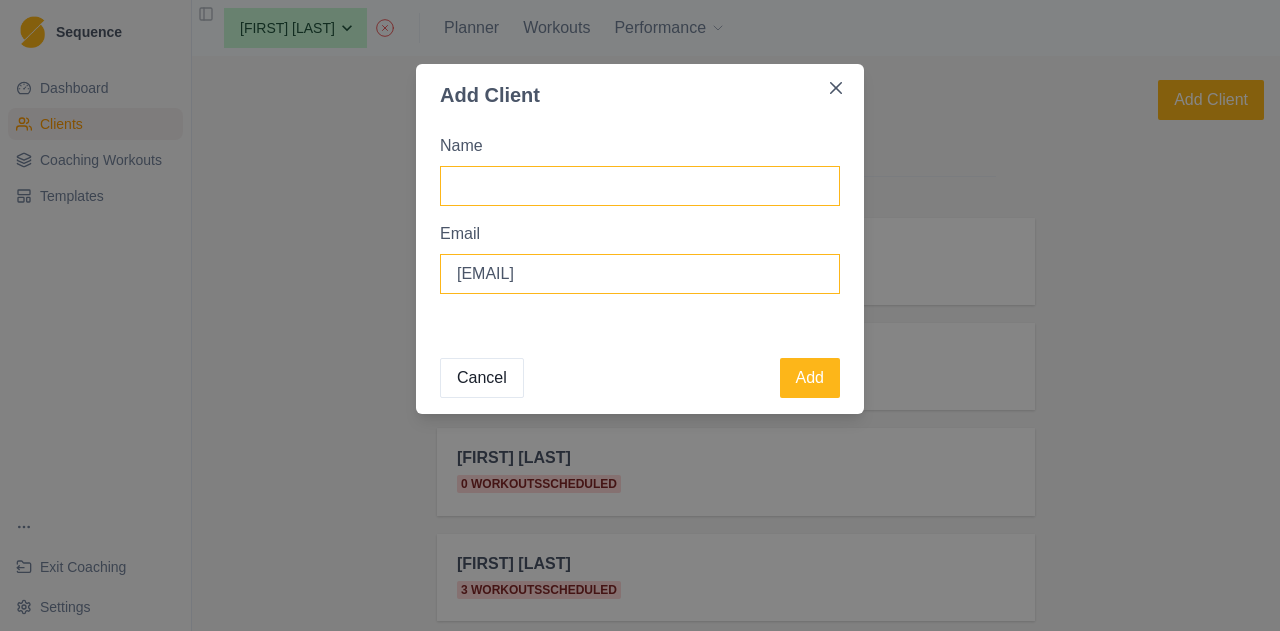 type on "[EMAIL]" 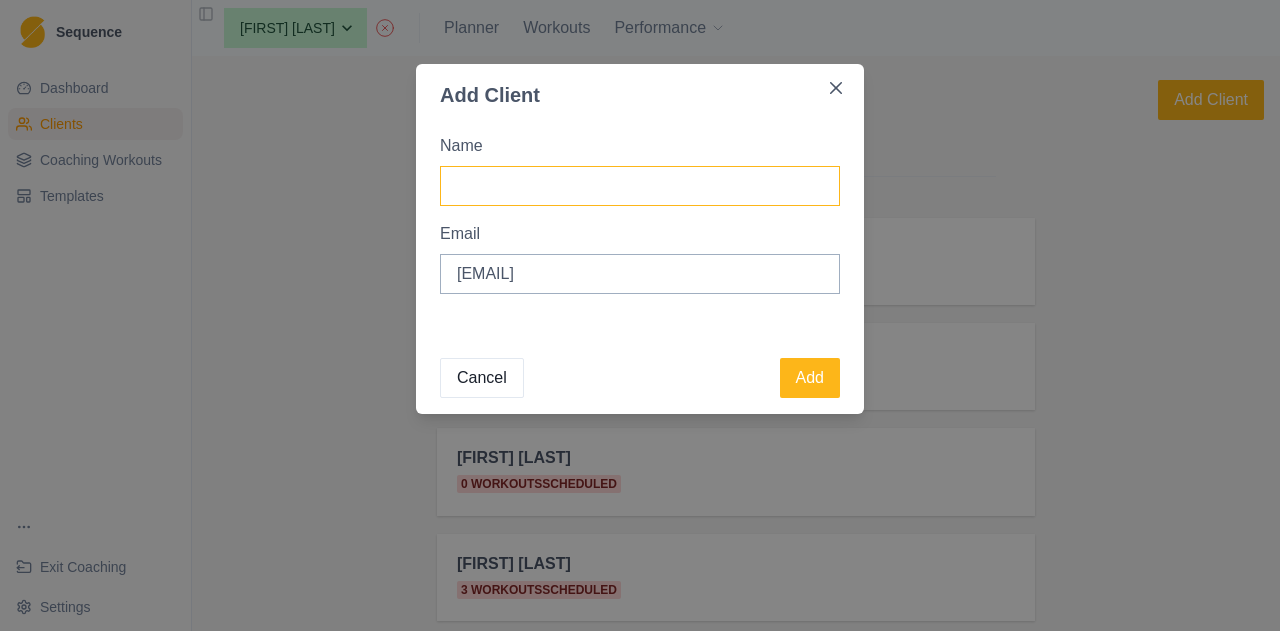 click on "Name" at bounding box center [640, 186] 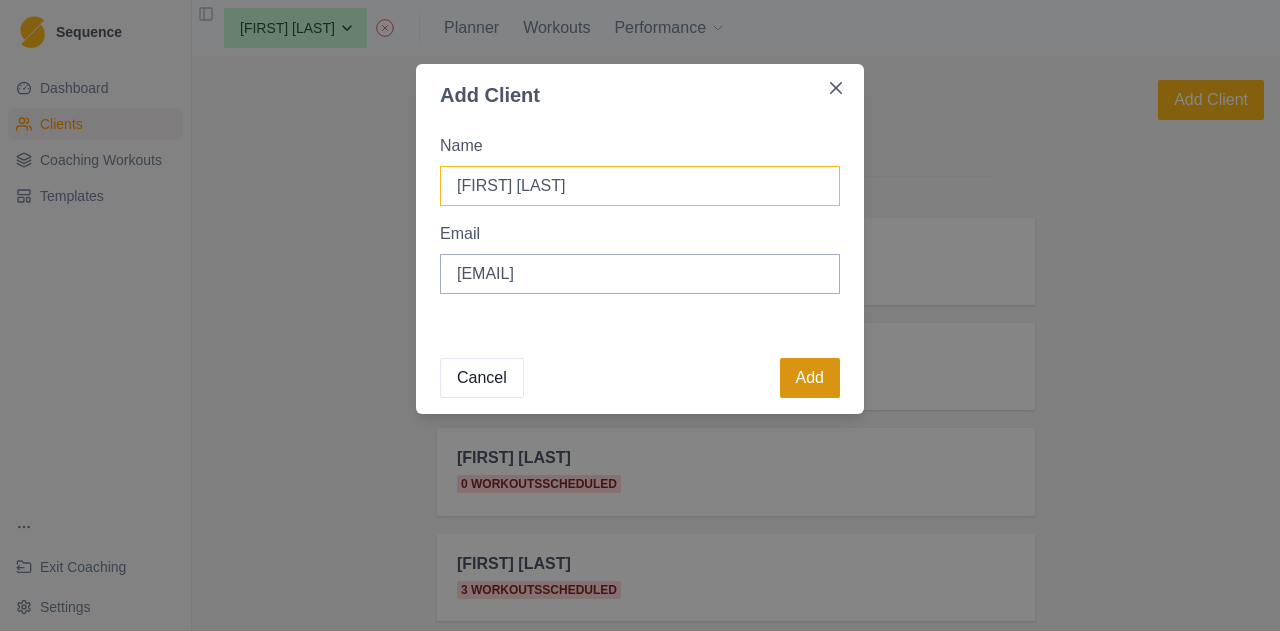 type on "[FIRST] [LAST]" 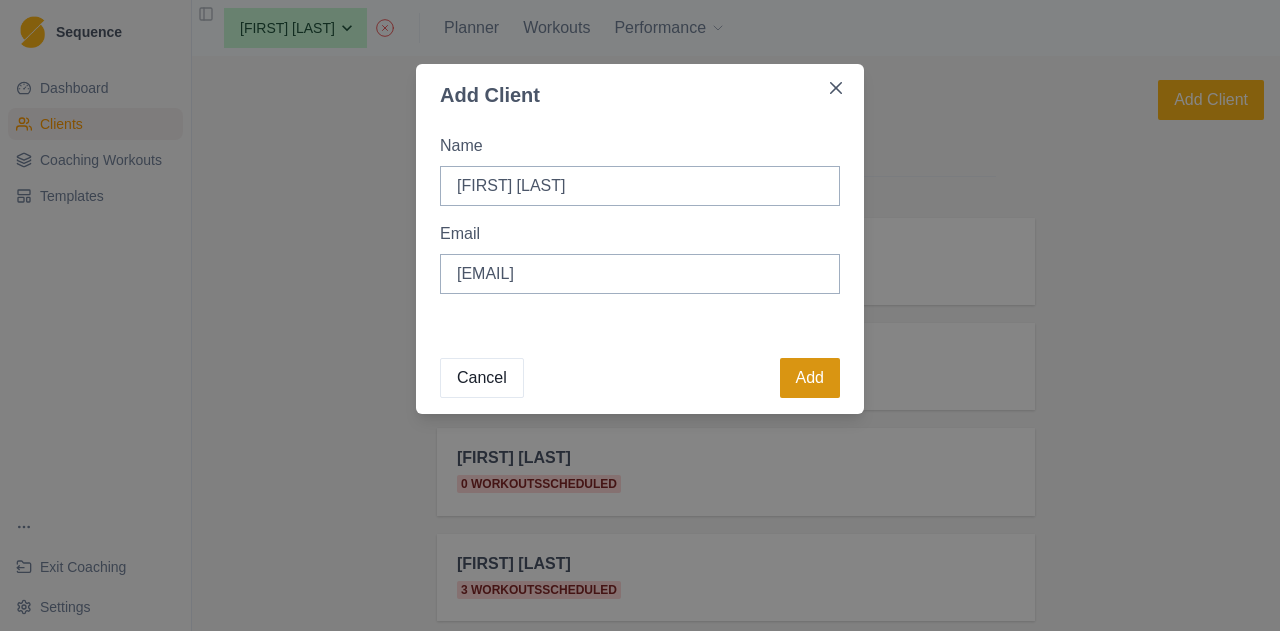click on "Add" at bounding box center [810, 378] 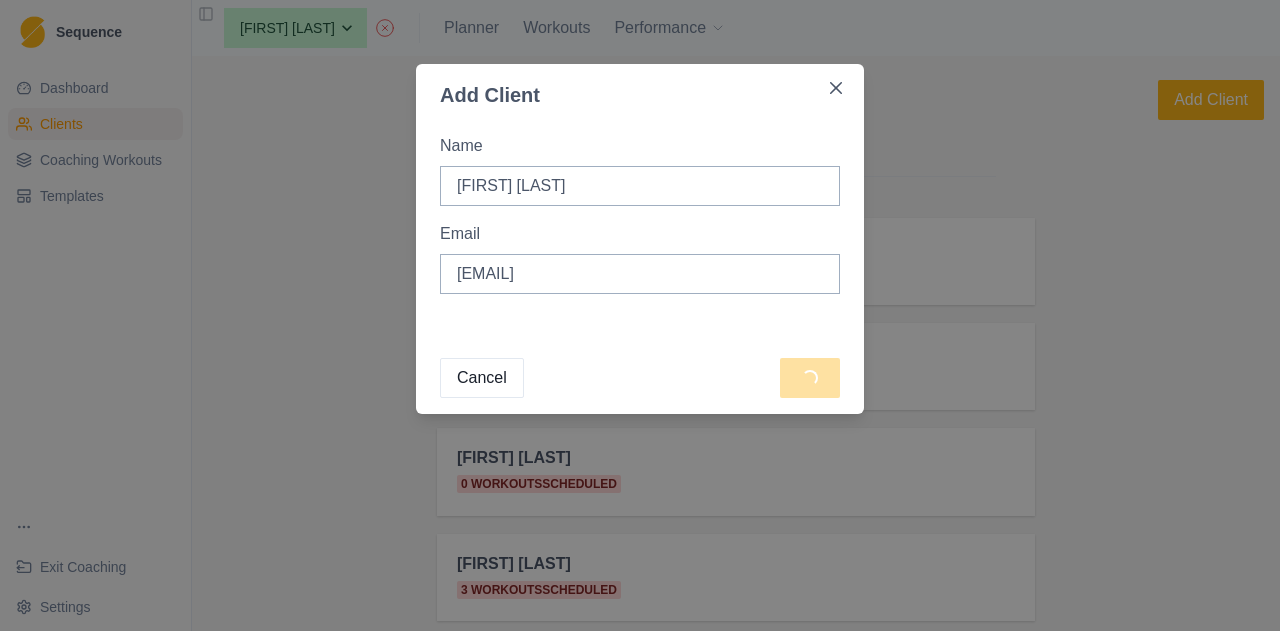 type 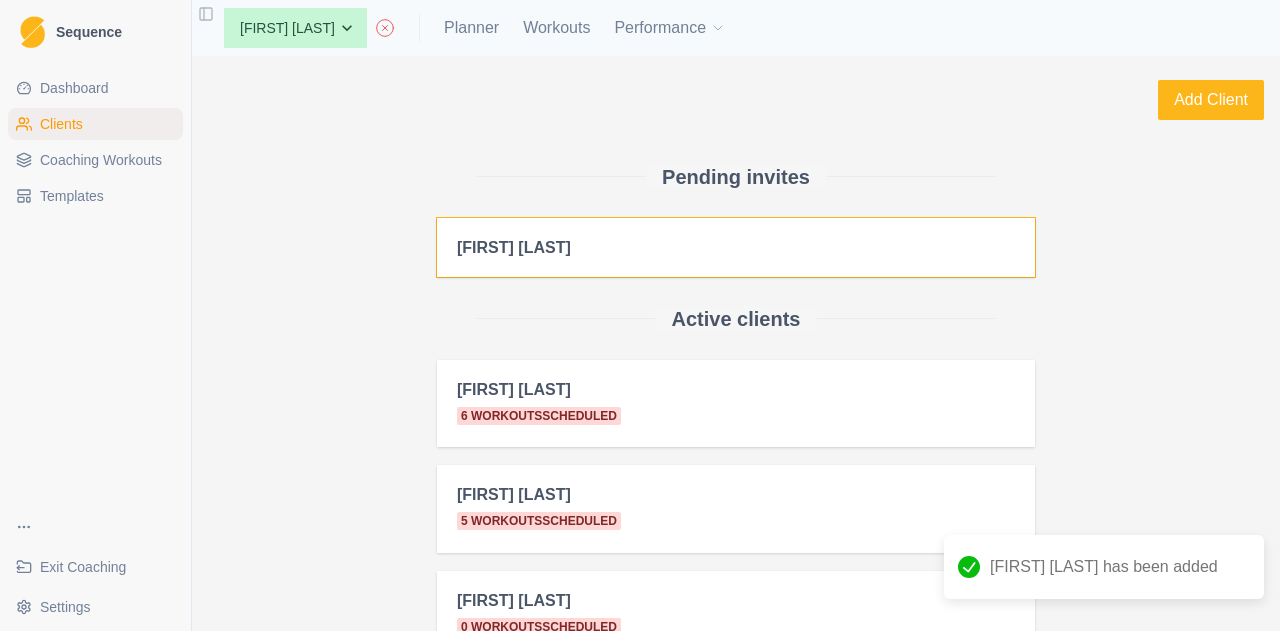 click on "[FIRST] [LAST]" at bounding box center (736, 247) 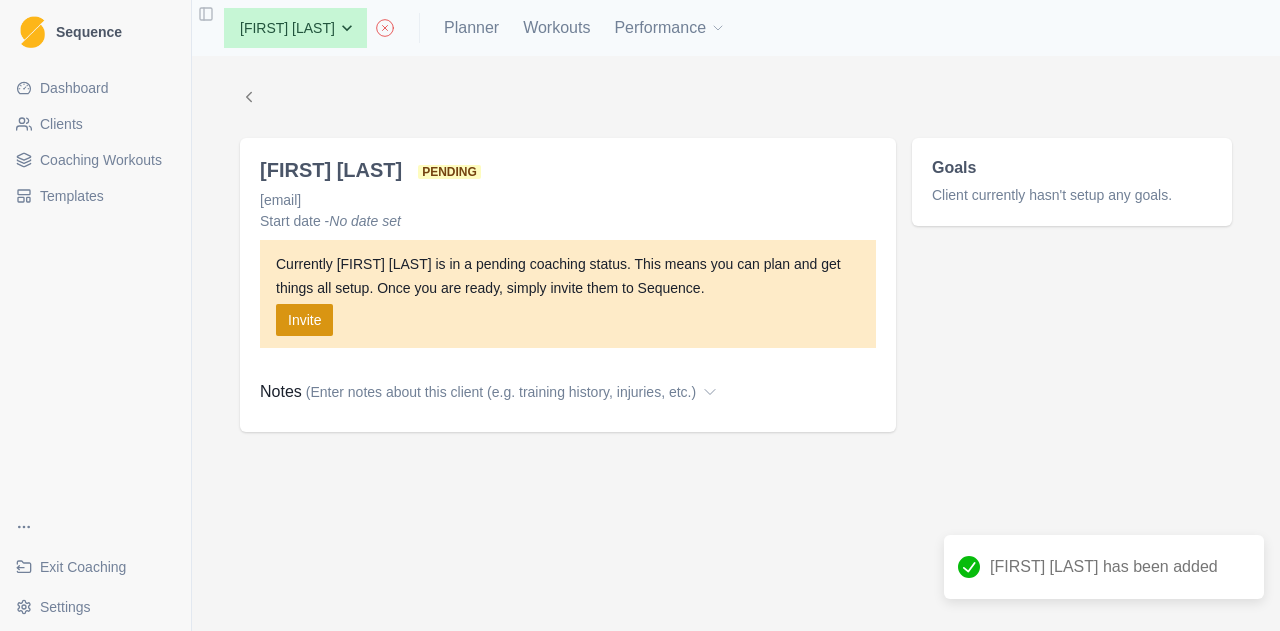 click on "Invite" at bounding box center [304, 320] 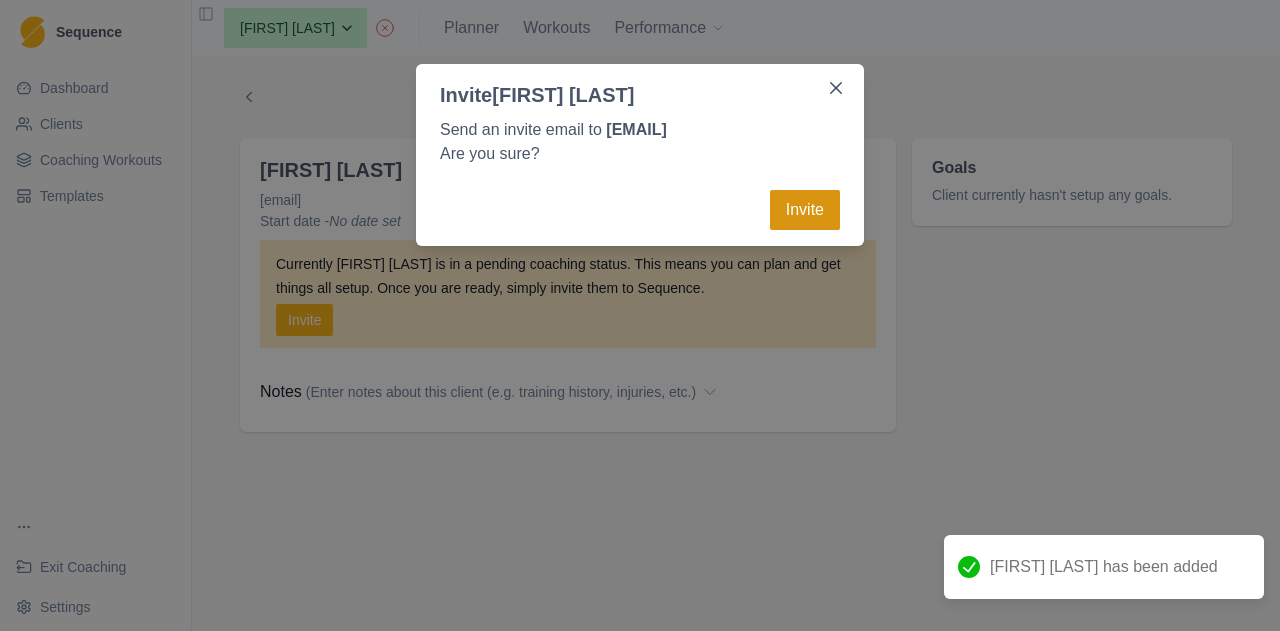 click on "Invite" at bounding box center (805, 210) 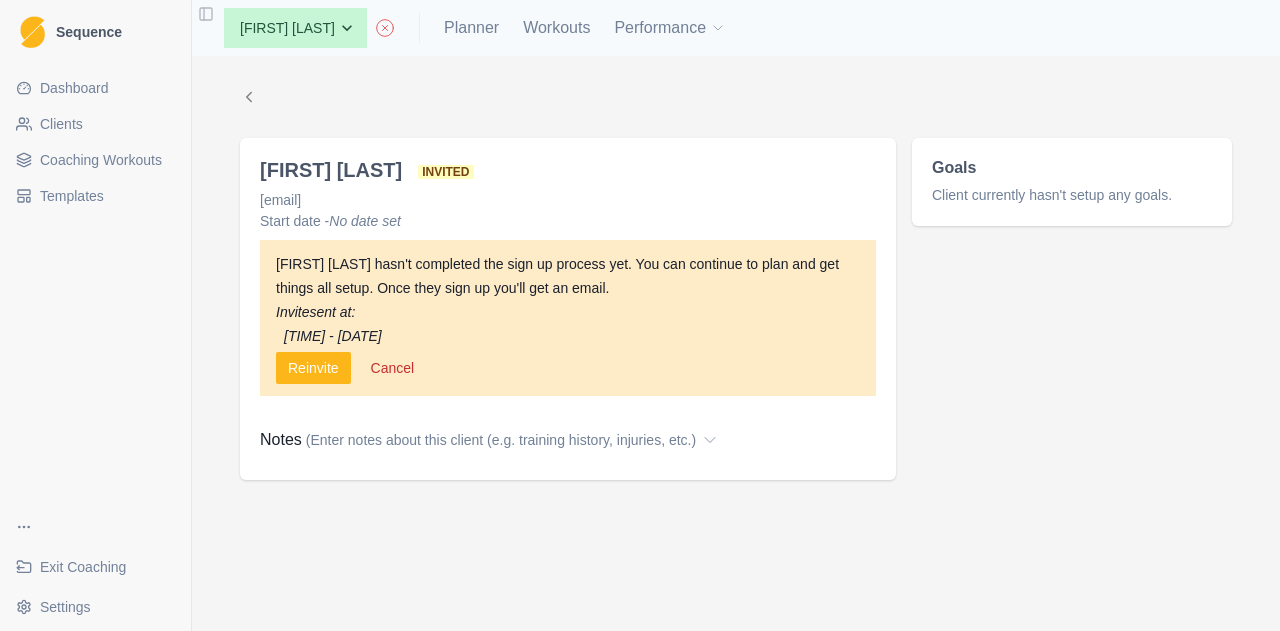 click on "[FIRST] [LAST] invited [EMAIL] Start date -  No date set [FIRST] [LAST] hasn't completed the sign up process yet. You can continue to plan and get things all setup. Once they sign up you'll get an email. Invite  sent at: [TIME] - [DATE] Reinvite Cancel Notes   (Enter notes about this client (e.g. training history, injuries, etc.) Save Goals Client currently hasn't setup any goals." at bounding box center (736, 280) 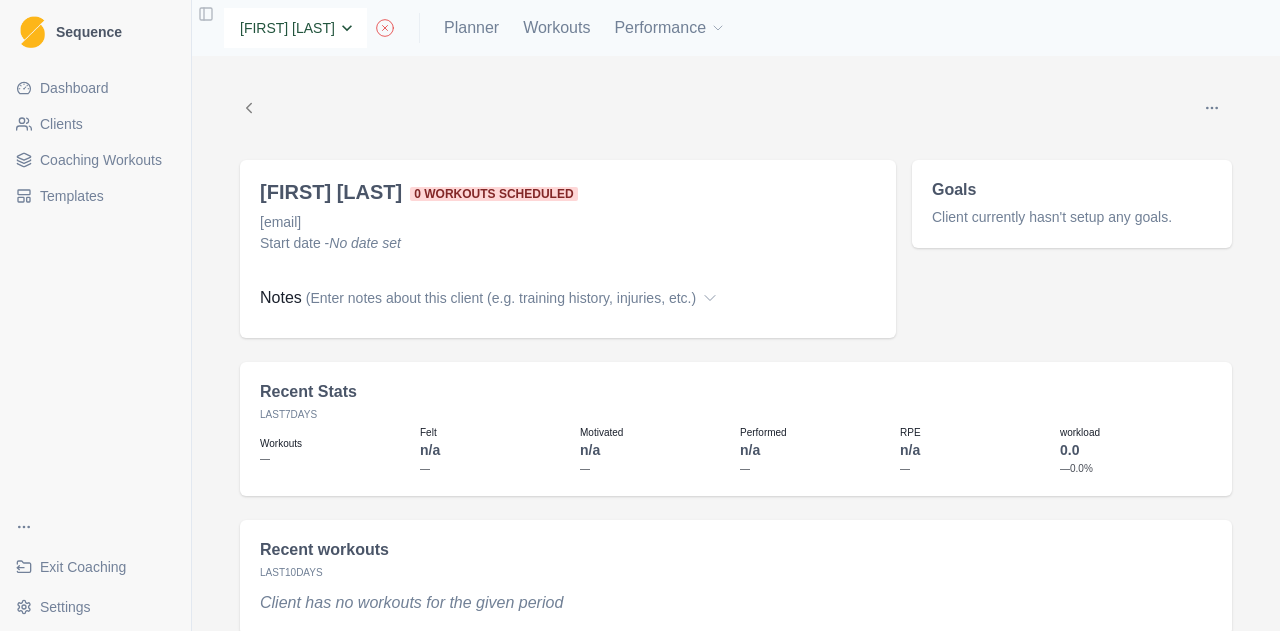 click on "None [FIRST] [LAST] [FIRST] [LAST] [FIRST] [LAST] [FIRST] [LAST] [FIRST] [LAST] [FIRST] [LAST] [FIRST] [LAST] [FIRST] [LAST] [FIRST] [LAST] [FIRST] [LAST] [FIRST] [LAST] [FIRST] [LAST] [FIRST] [LAST] [FIRST] [LAST] [FIRST] [LAST] [FIRST] [LAST] [FIRST] [LAST]" at bounding box center (295, 28) 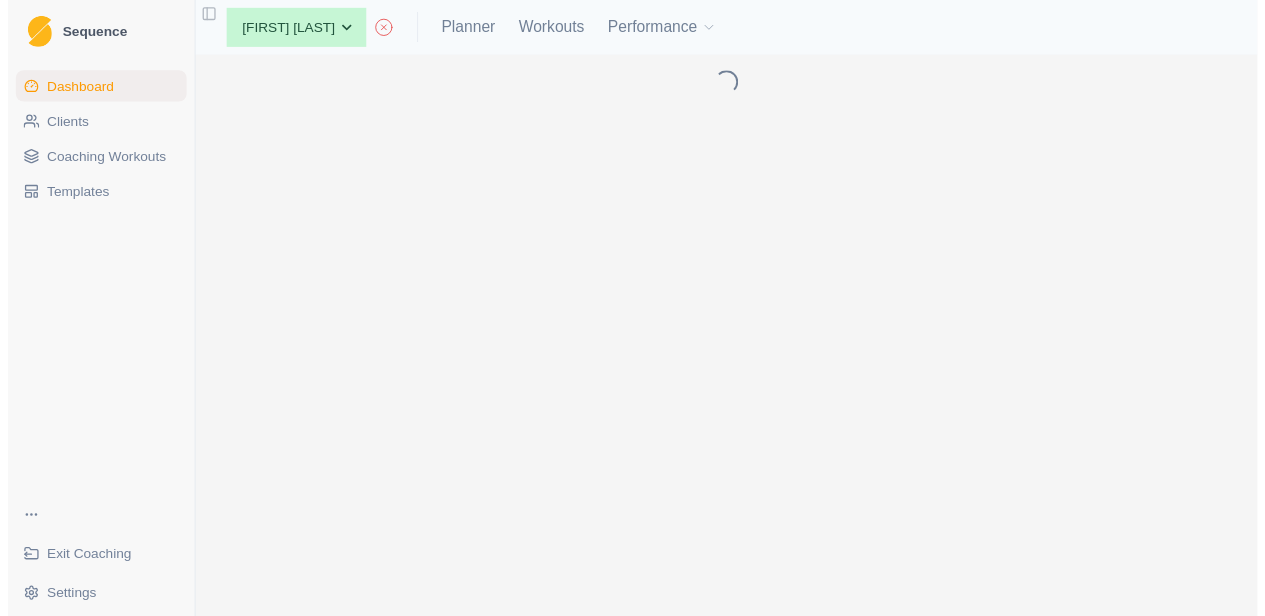 scroll, scrollTop: 0, scrollLeft: 0, axis: both 